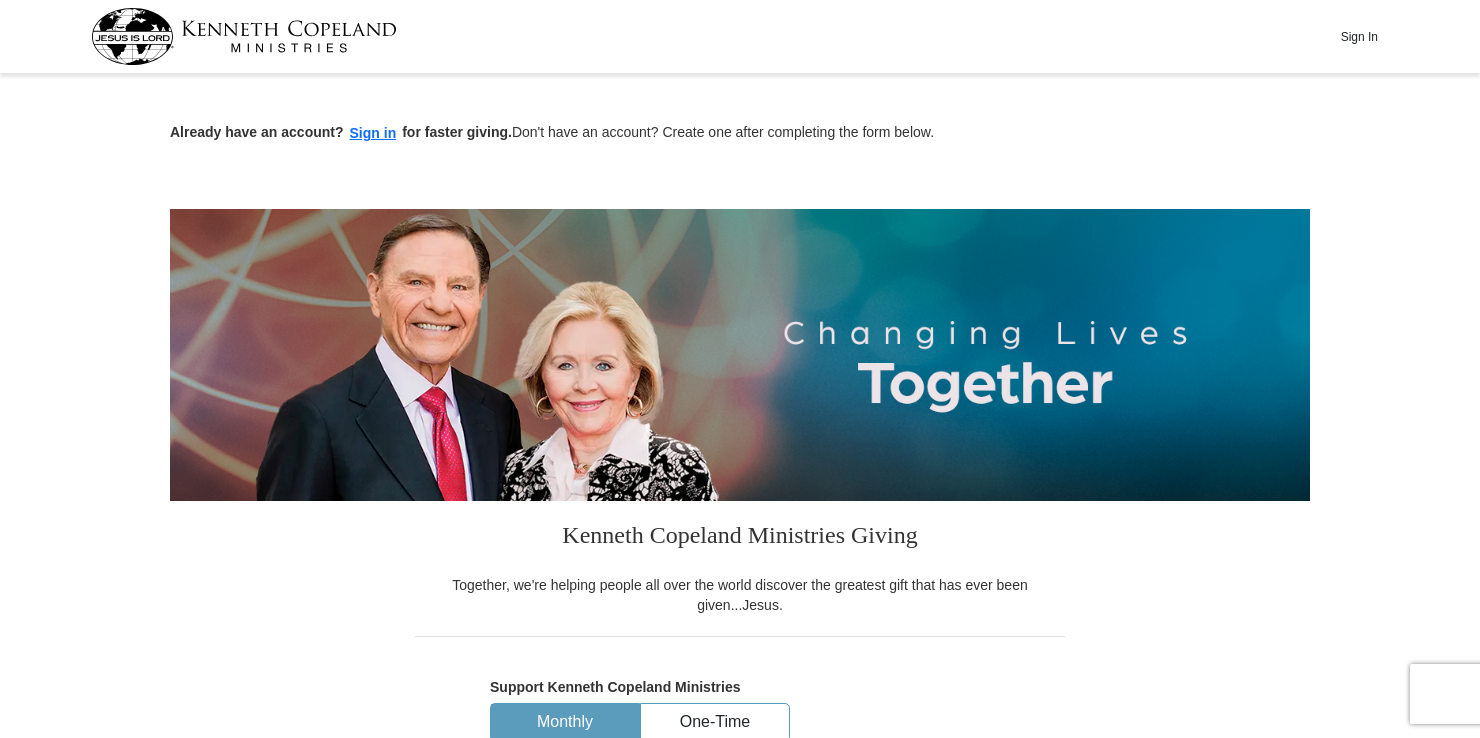 scroll, scrollTop: 0, scrollLeft: 0, axis: both 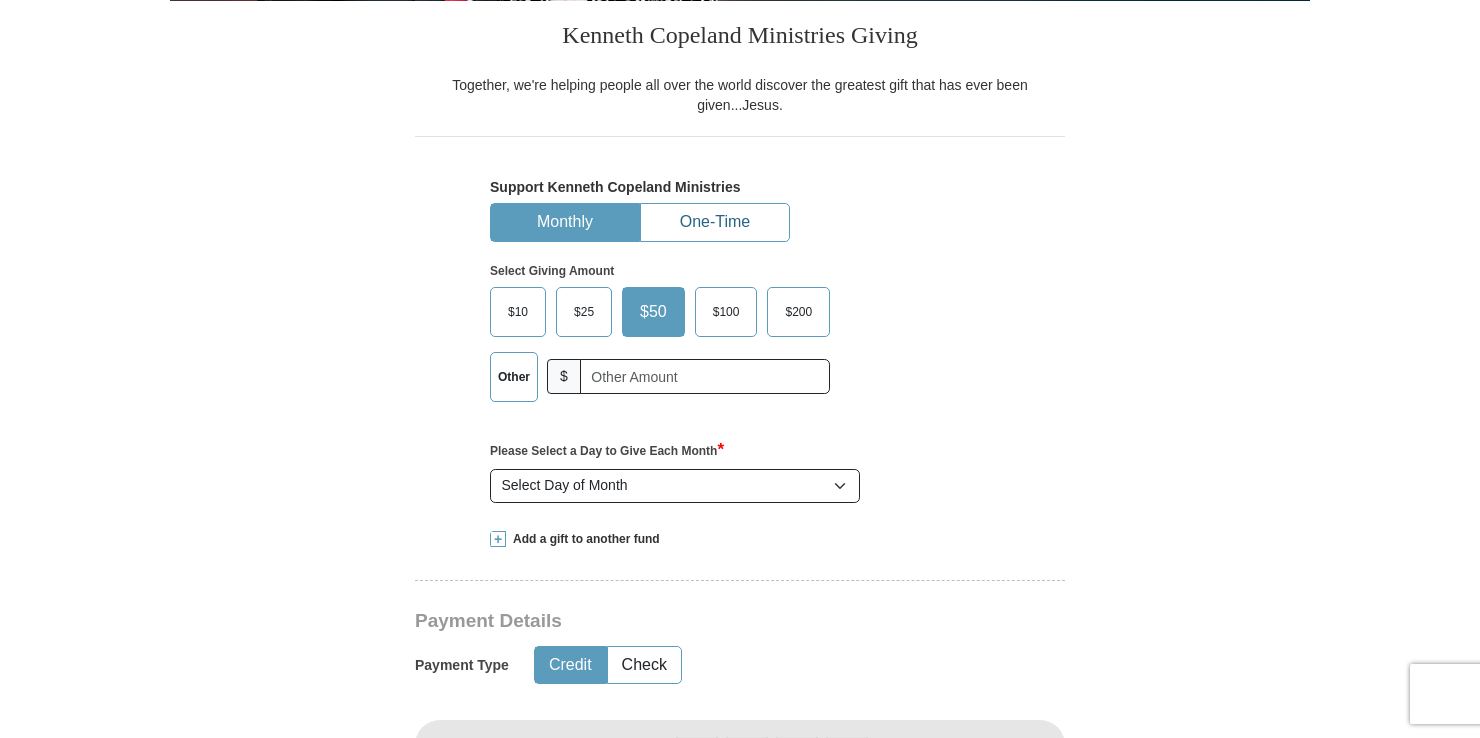 click on "One-Time" at bounding box center (715, 222) 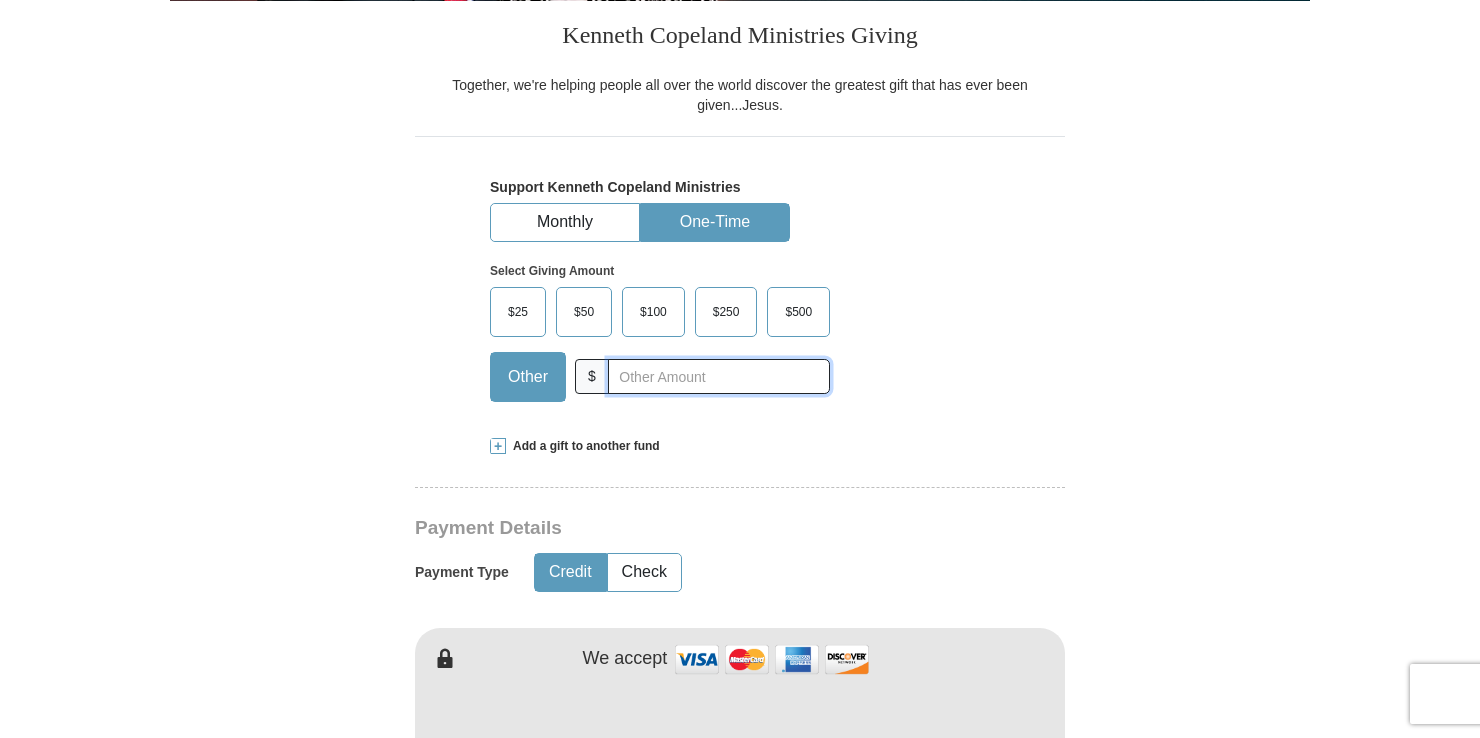 click at bounding box center (719, 376) 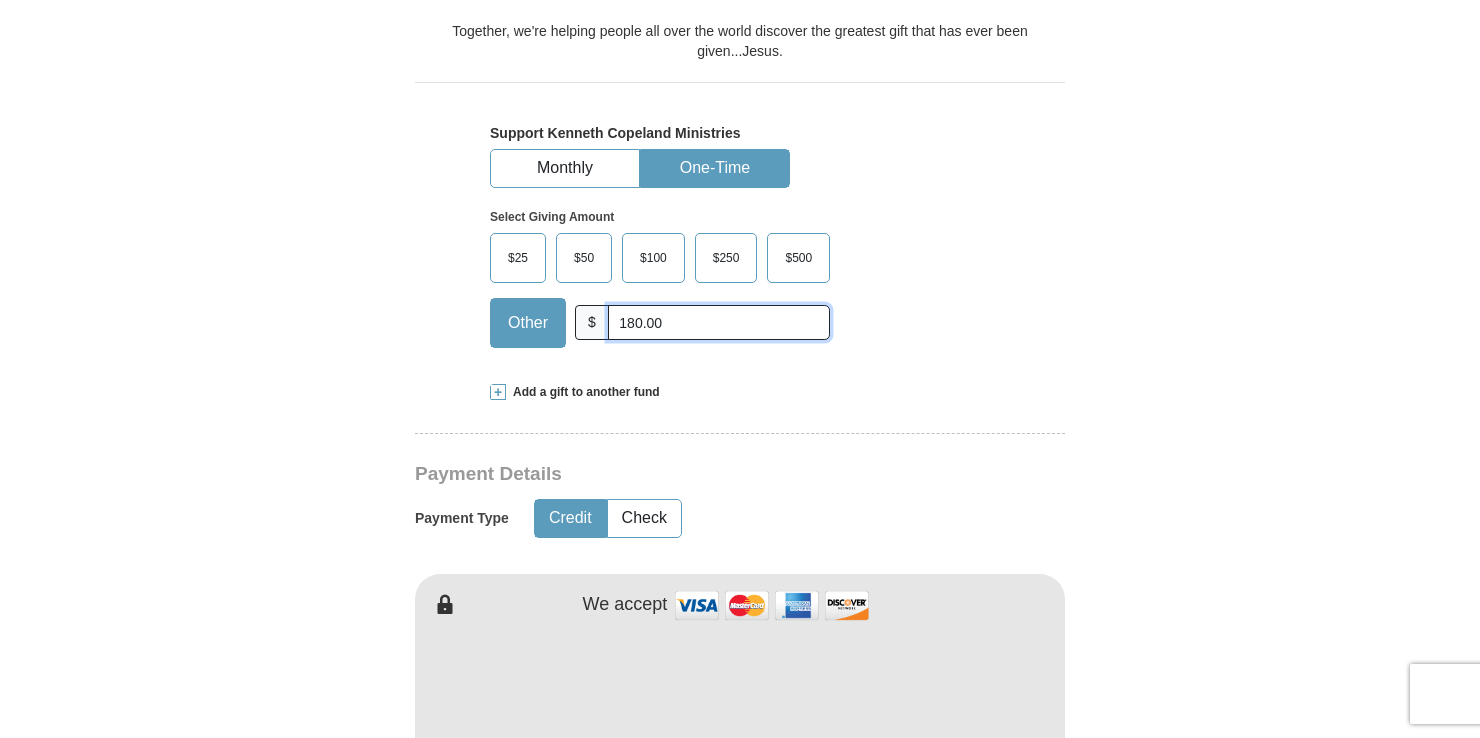 scroll, scrollTop: 600, scrollLeft: 0, axis: vertical 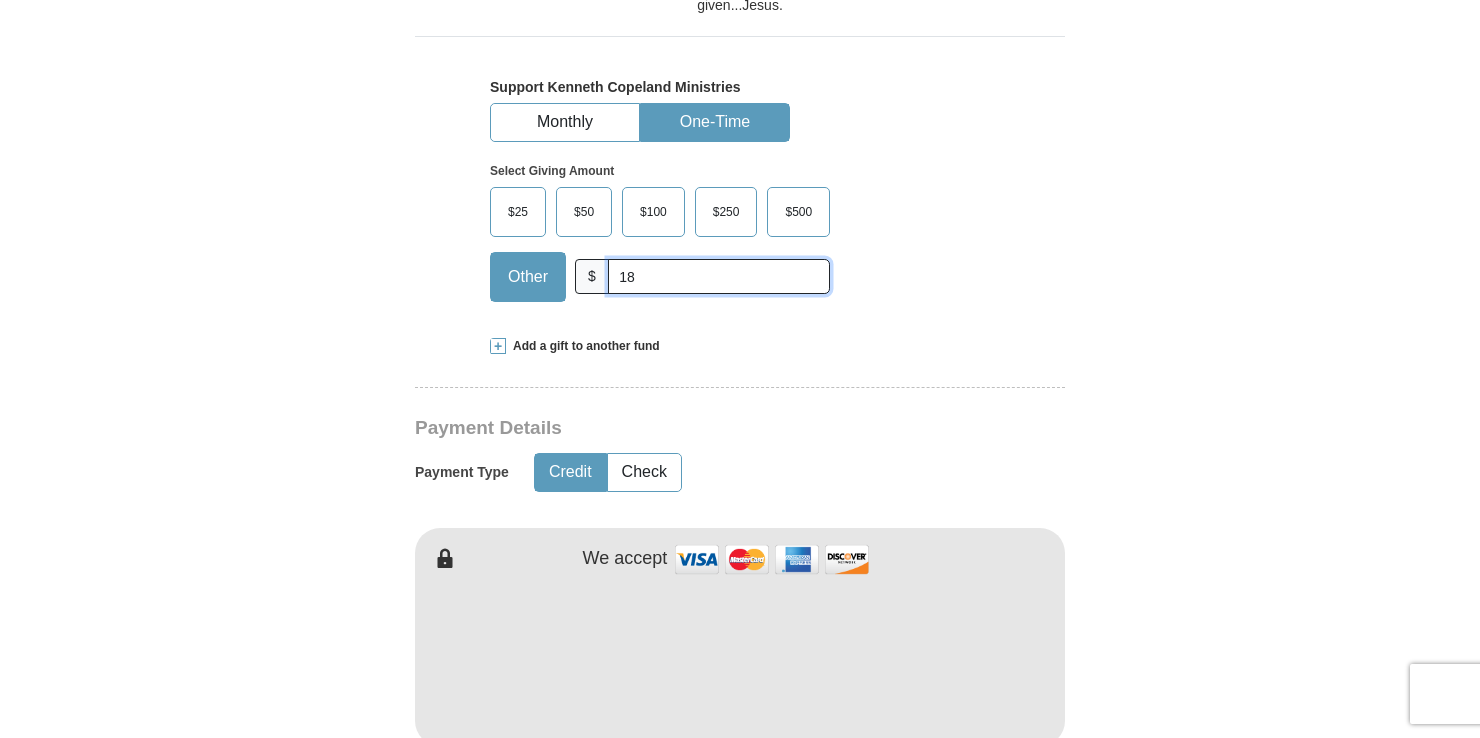 type on "1" 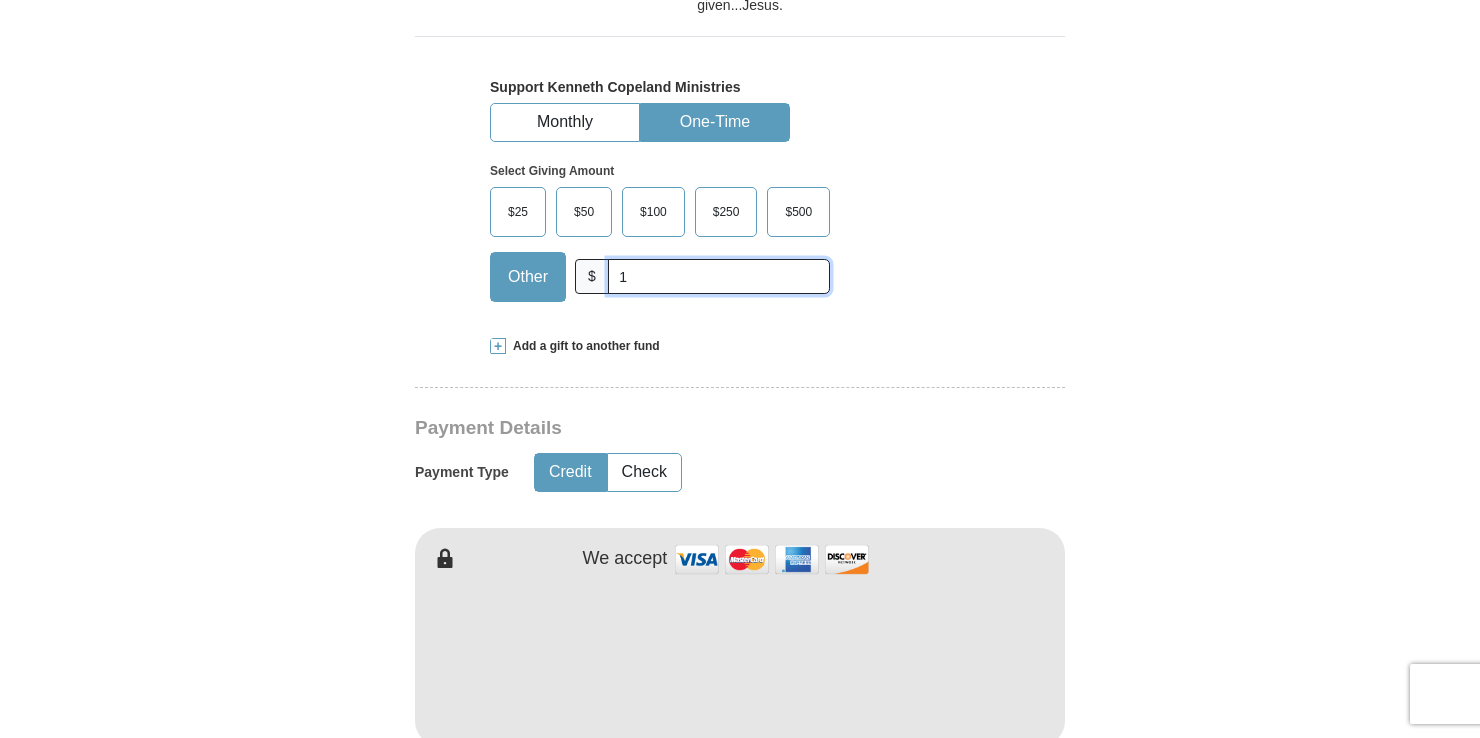 type 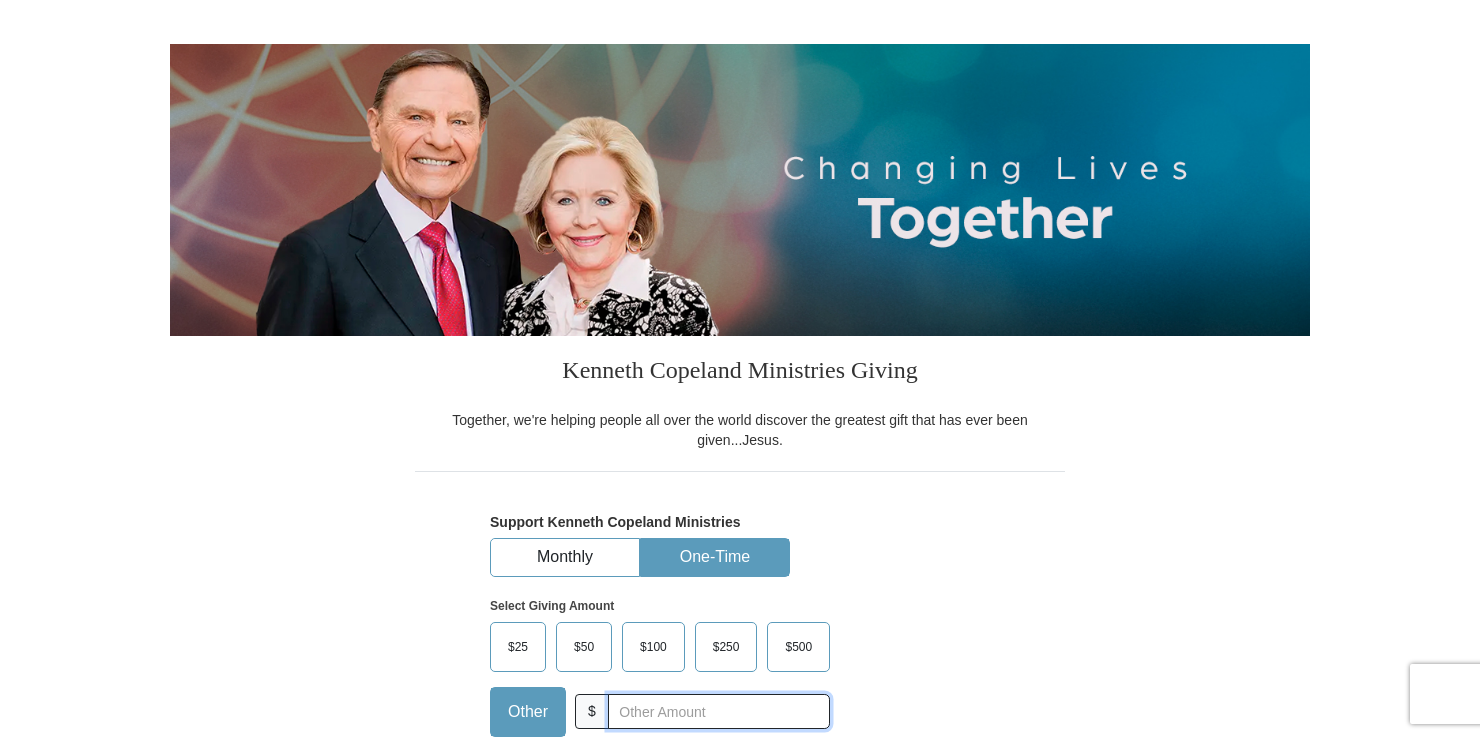 scroll, scrollTop: 0, scrollLeft: 0, axis: both 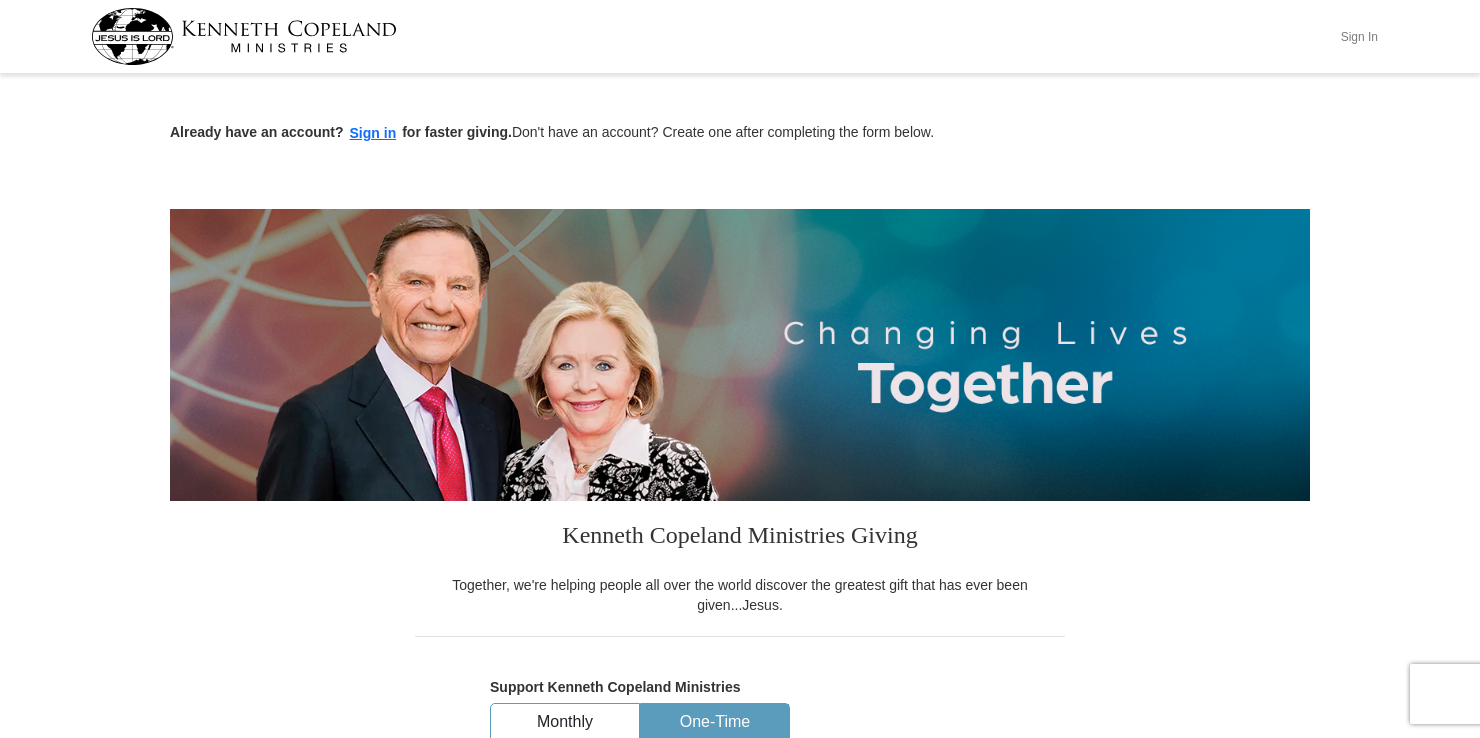 click on "Sign In" at bounding box center [1359, 36] 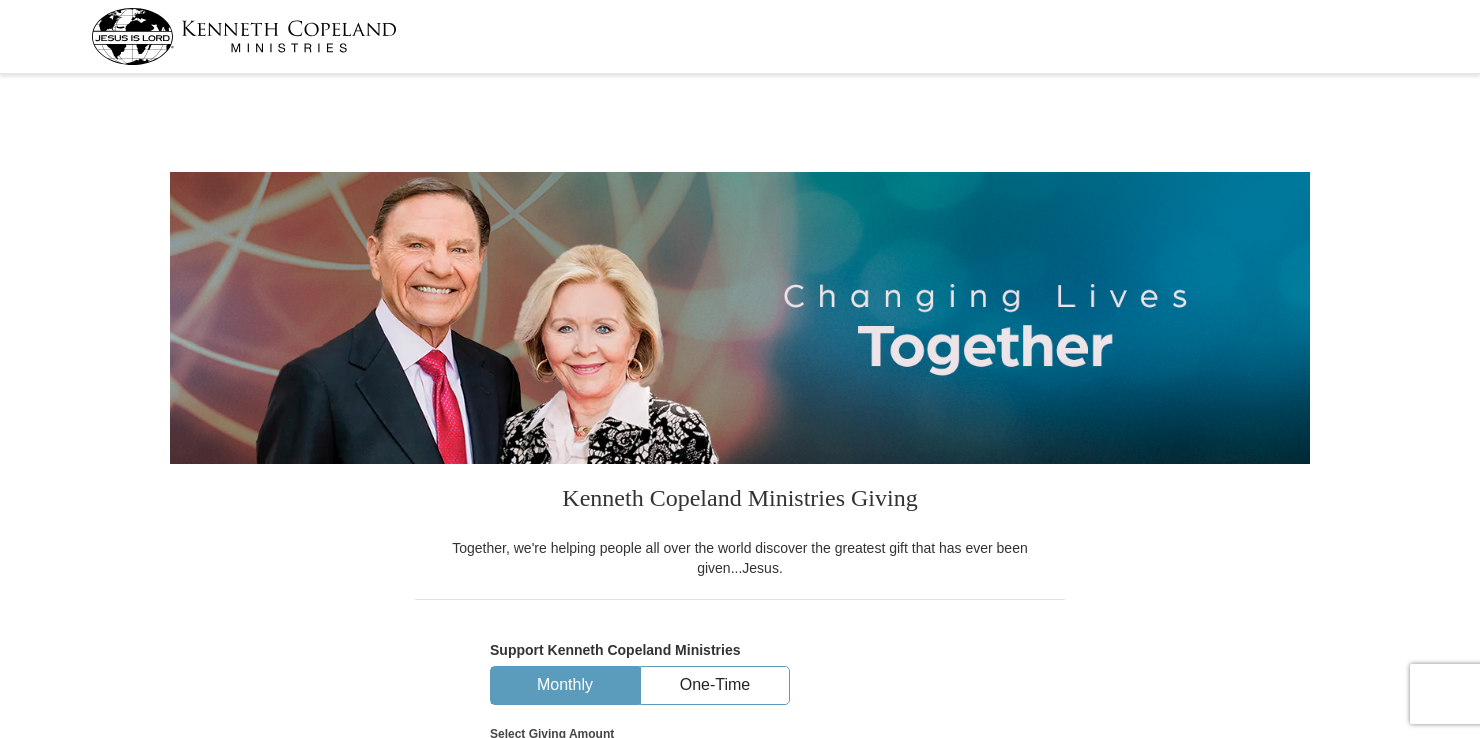 scroll, scrollTop: 0, scrollLeft: 0, axis: both 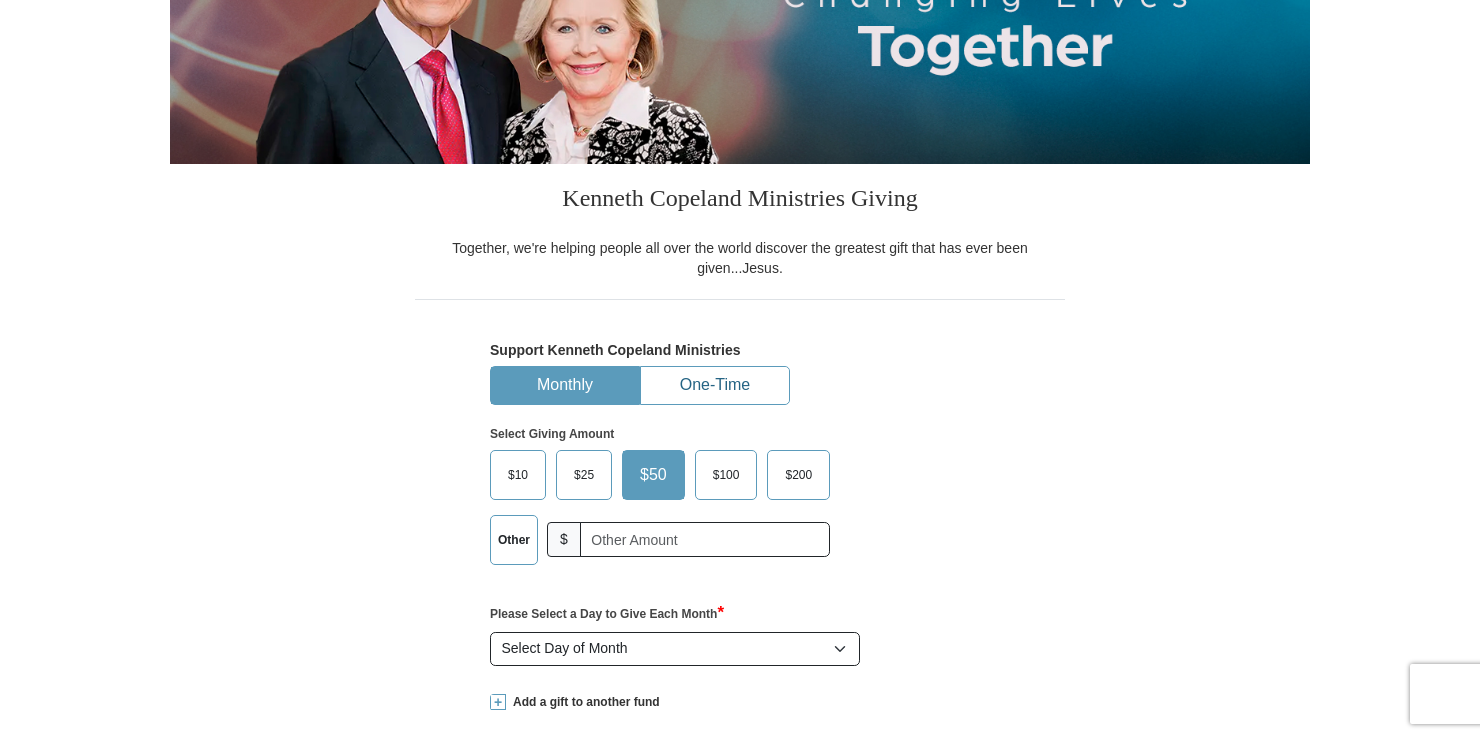click on "One-Time" at bounding box center [715, 385] 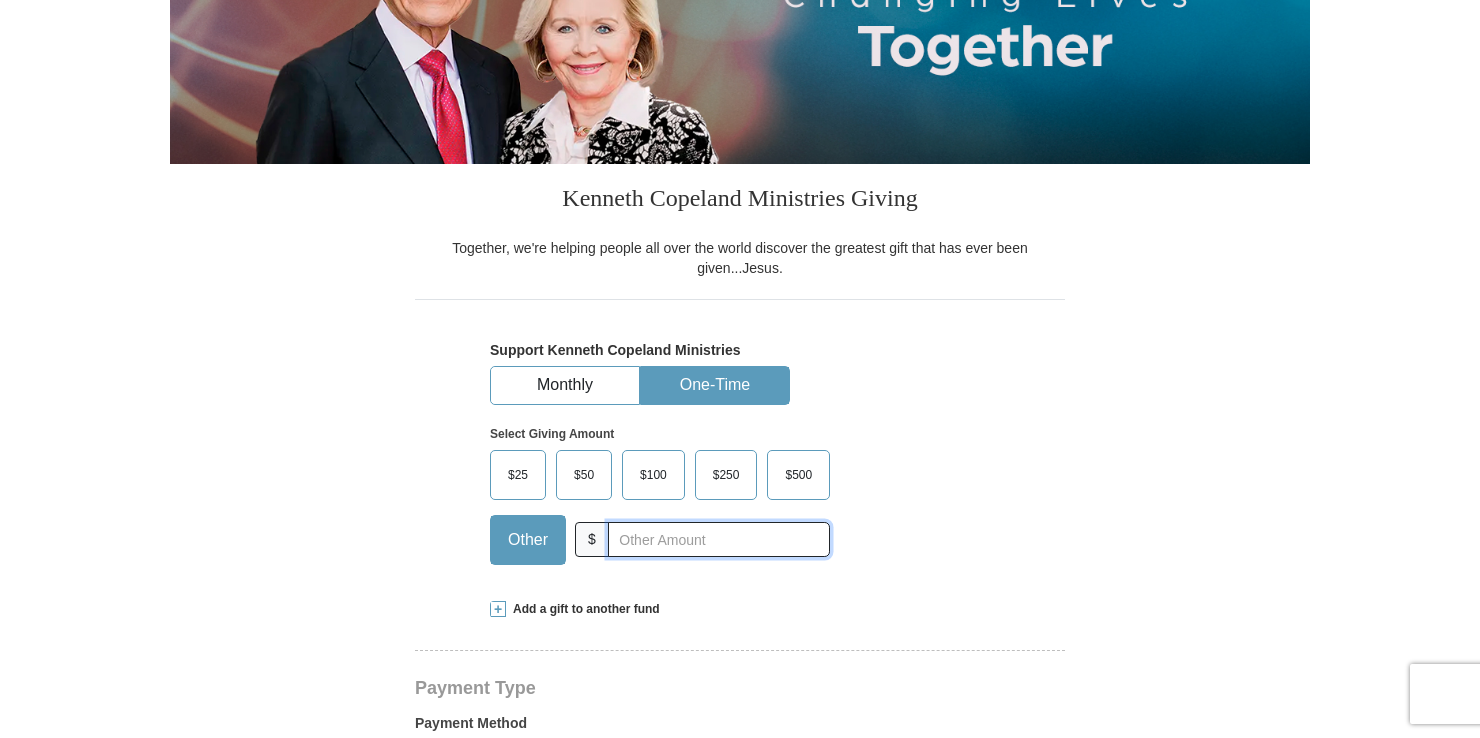 click at bounding box center (719, 539) 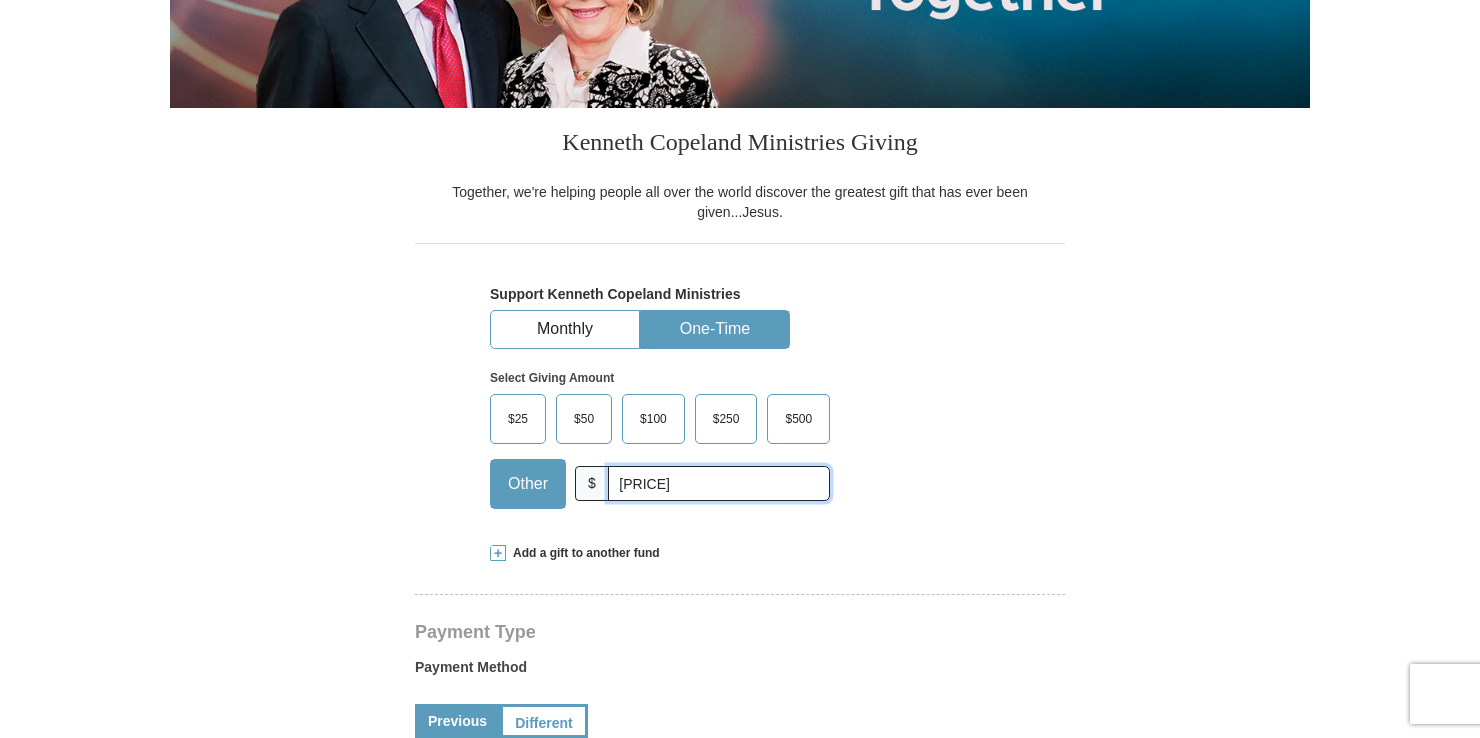 scroll, scrollTop: 500, scrollLeft: 0, axis: vertical 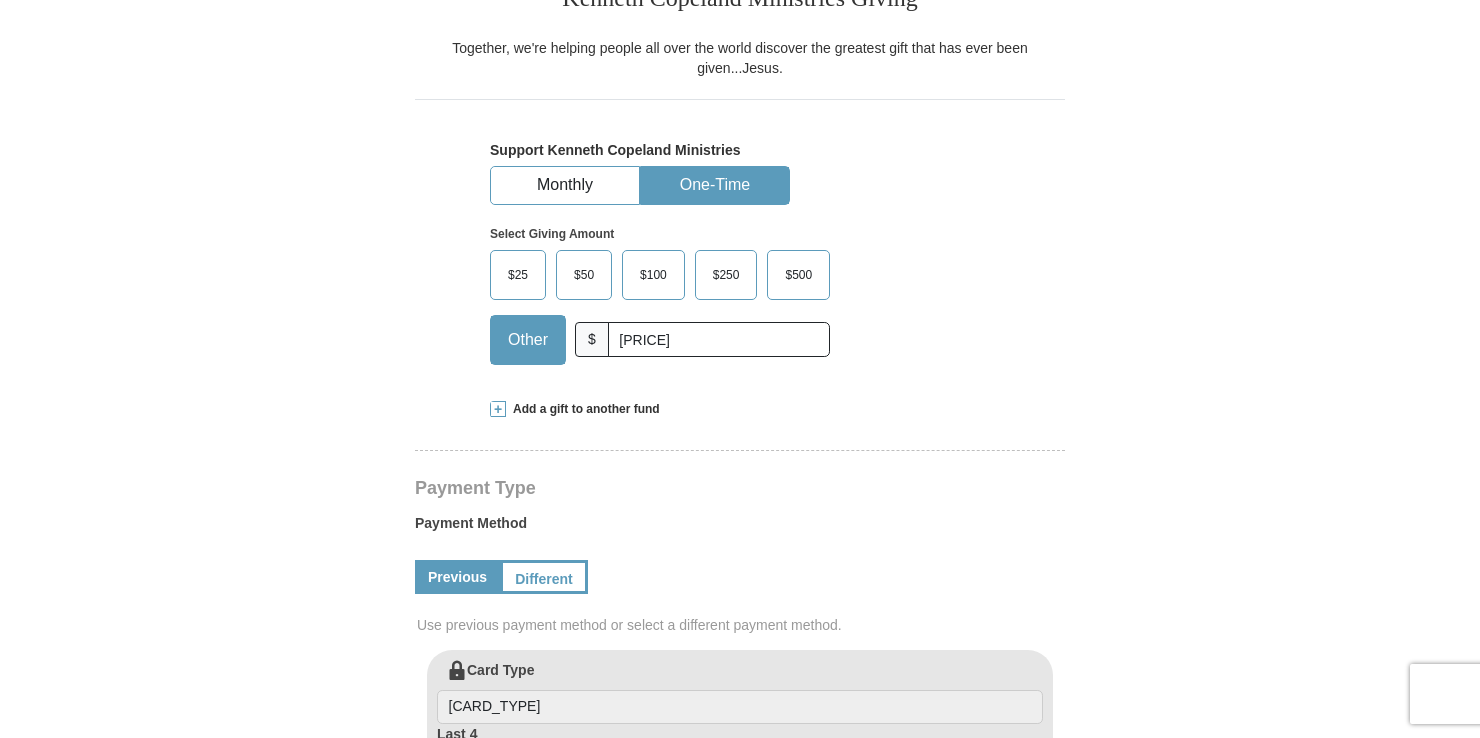 click on "Previous" at bounding box center [457, 577] 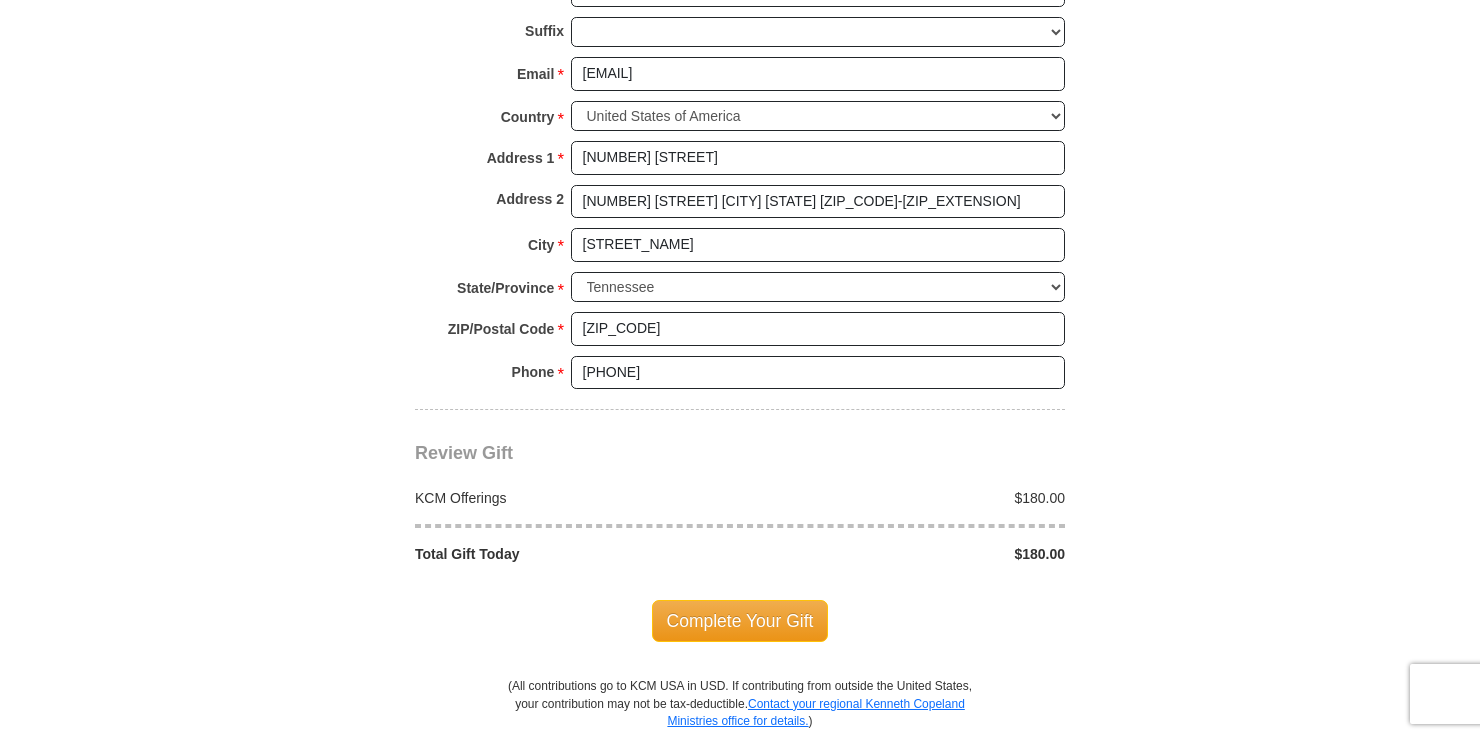 scroll, scrollTop: 1500, scrollLeft: 0, axis: vertical 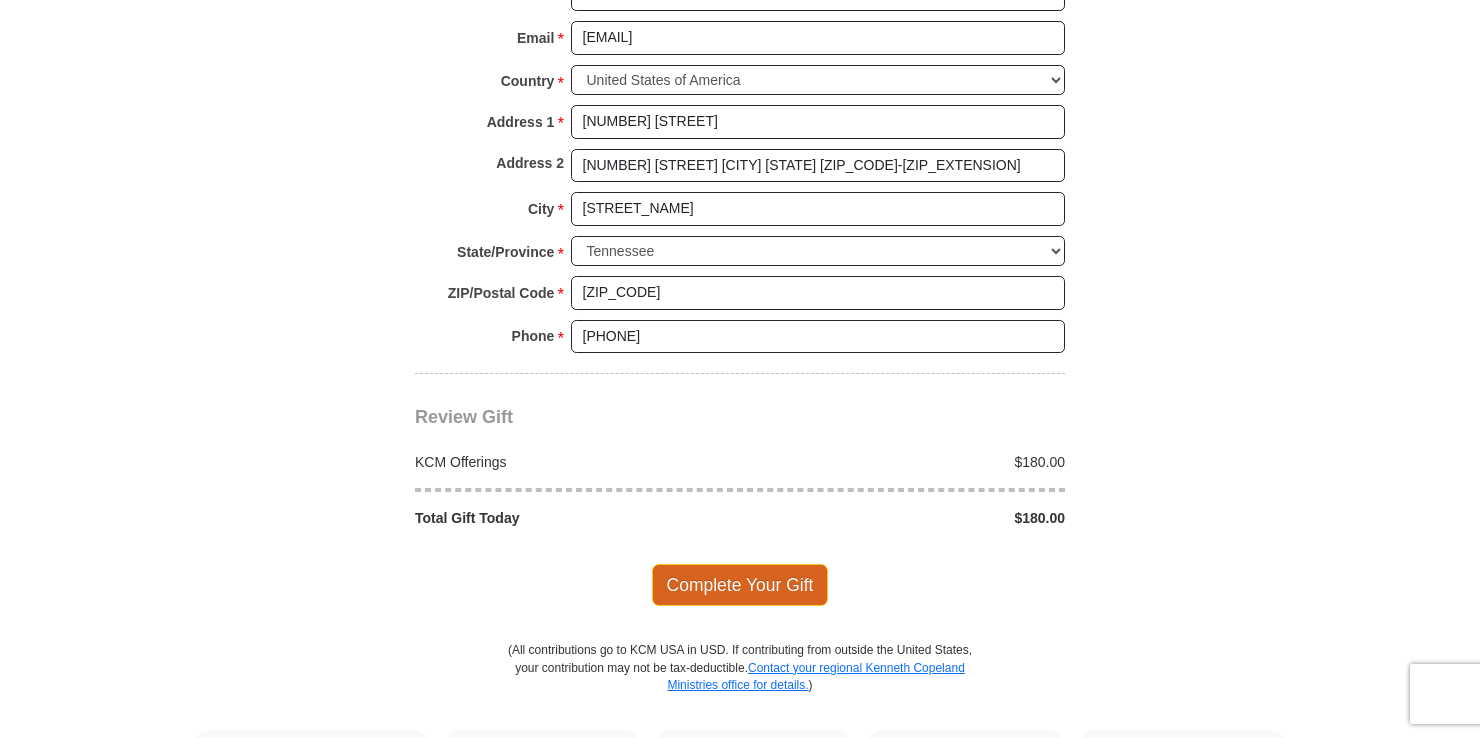 click on "Complete Your Gift" at bounding box center [740, 585] 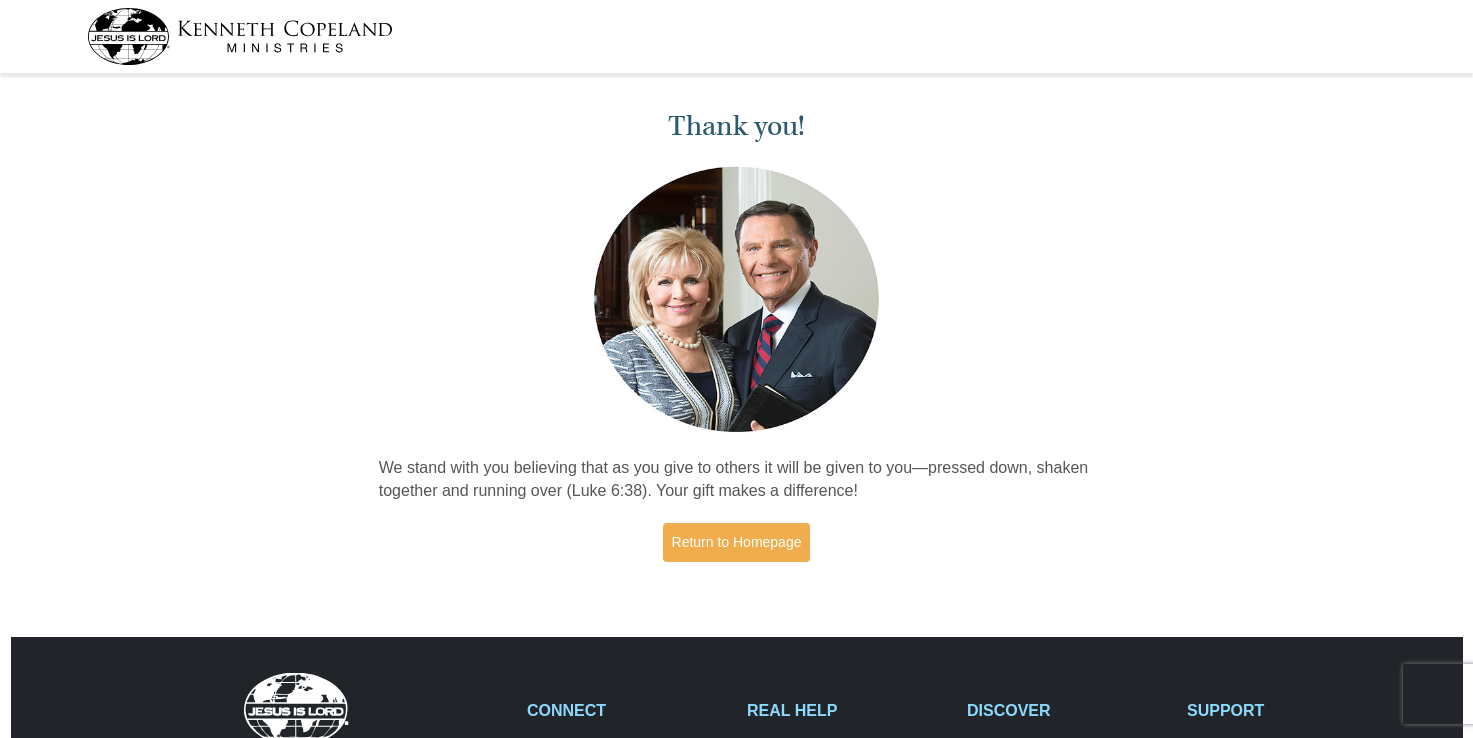 scroll, scrollTop: 0, scrollLeft: 0, axis: both 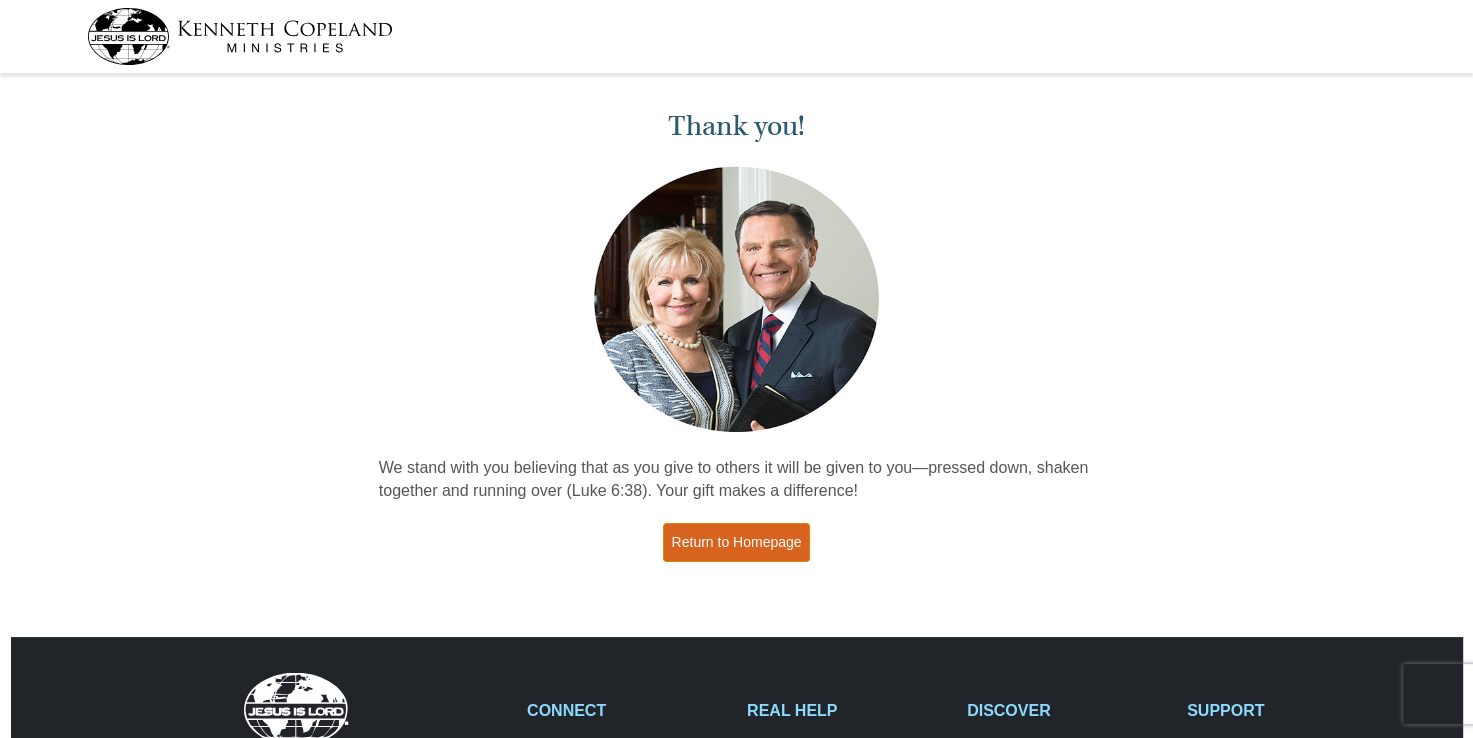 click on "Return to Homepage" at bounding box center [737, 542] 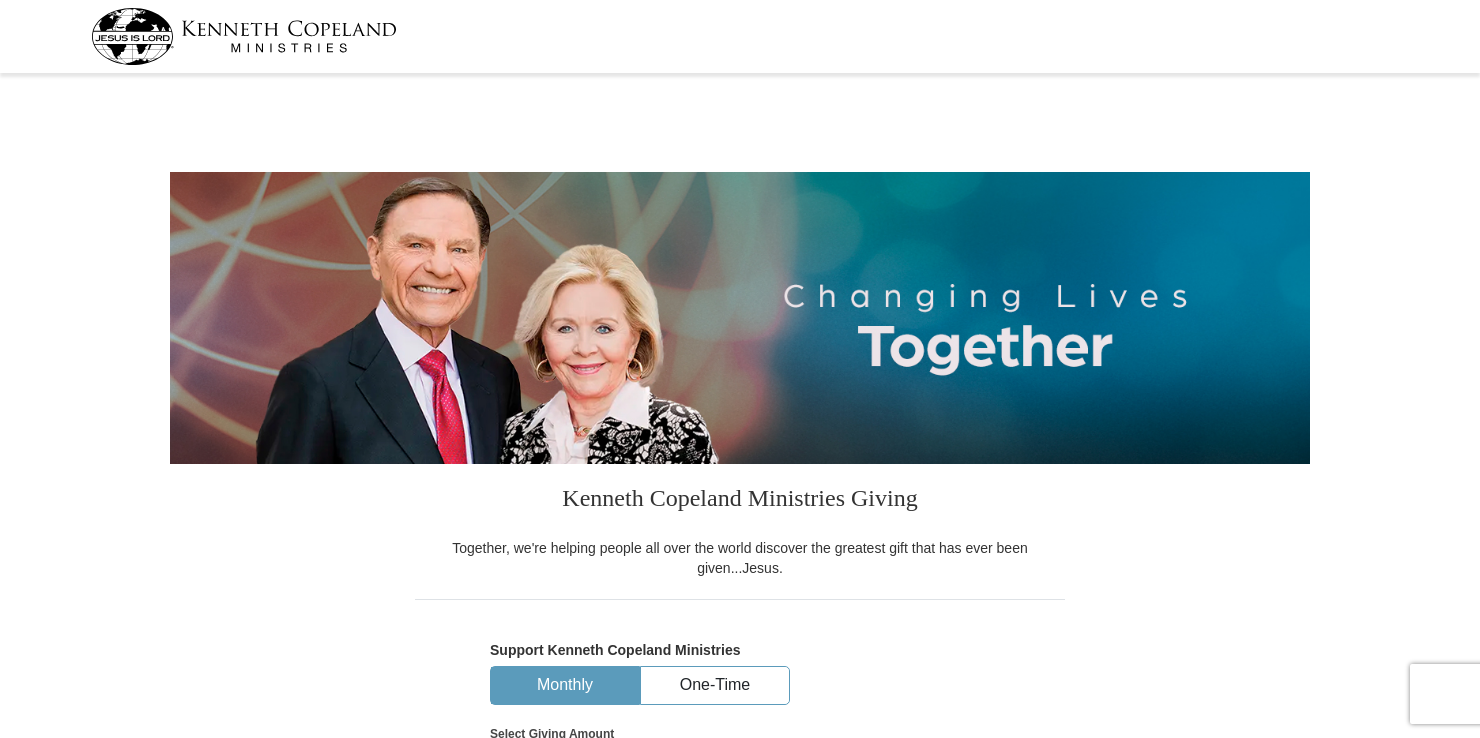 select on "TN" 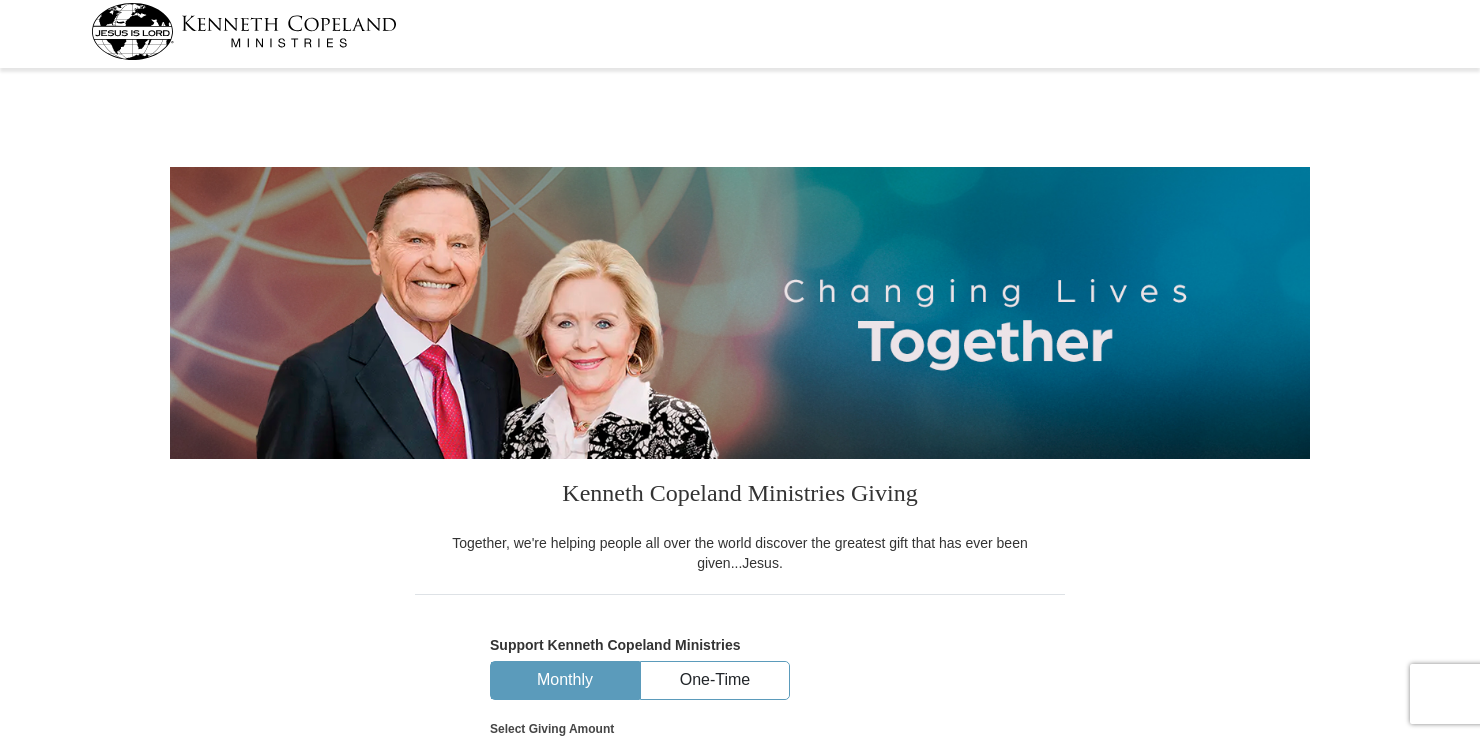 scroll, scrollTop: 250, scrollLeft: 0, axis: vertical 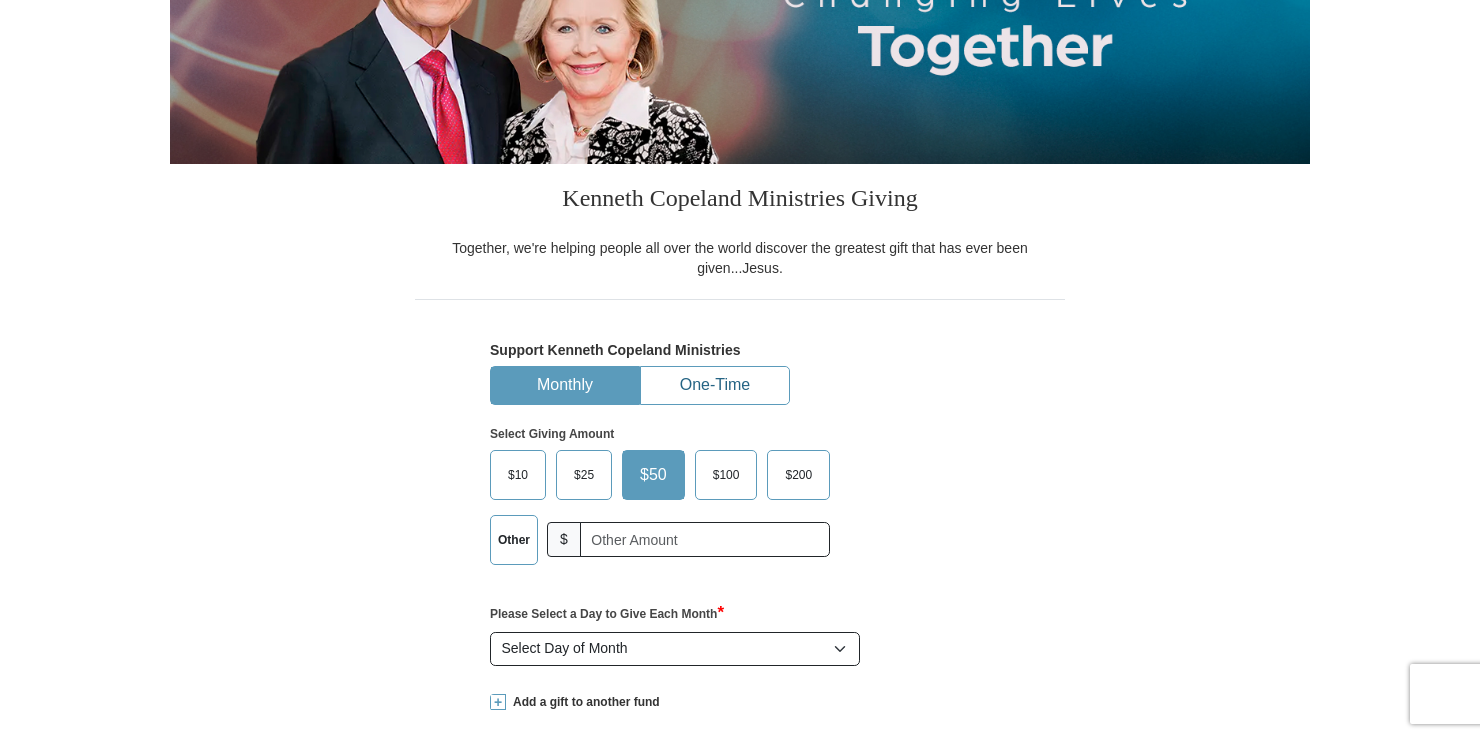click on "One-Time" at bounding box center [715, 385] 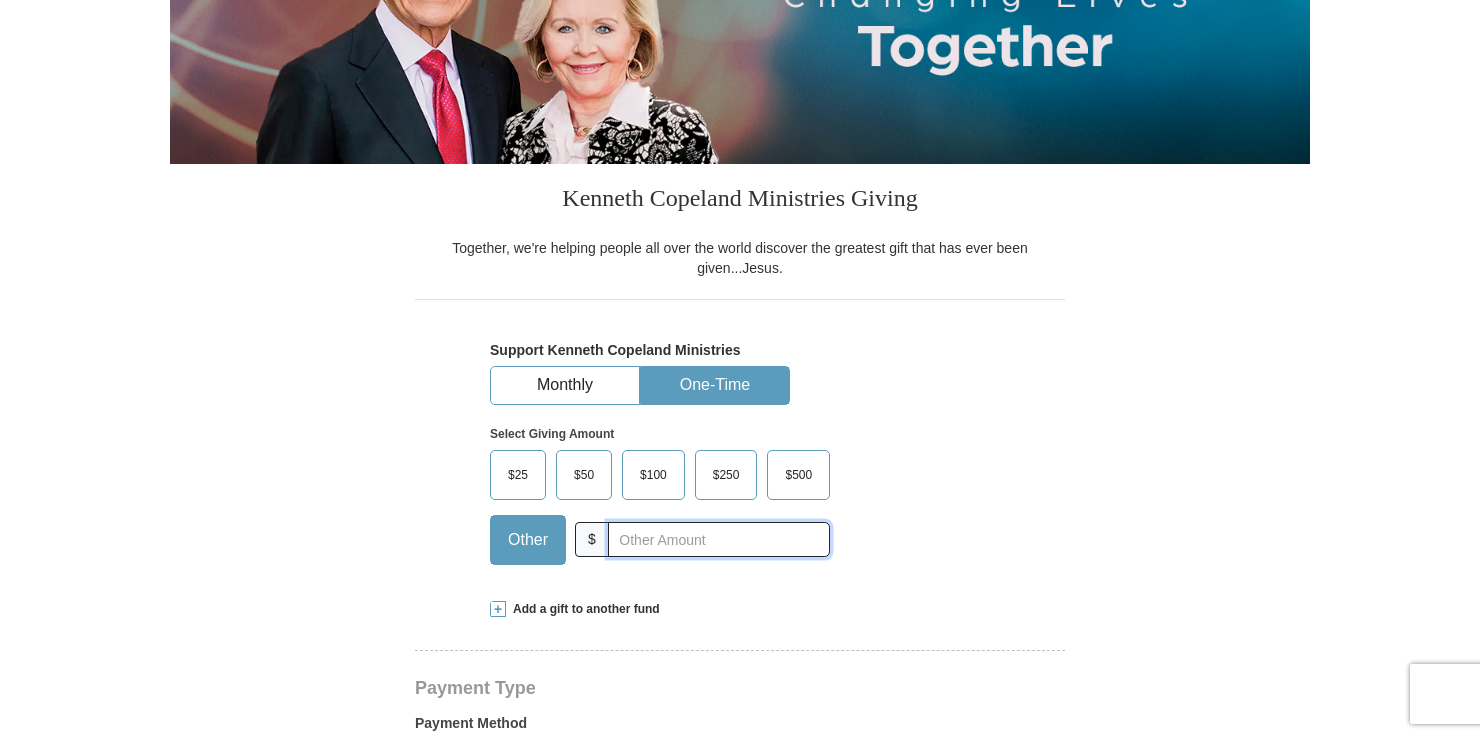 click at bounding box center [719, 539] 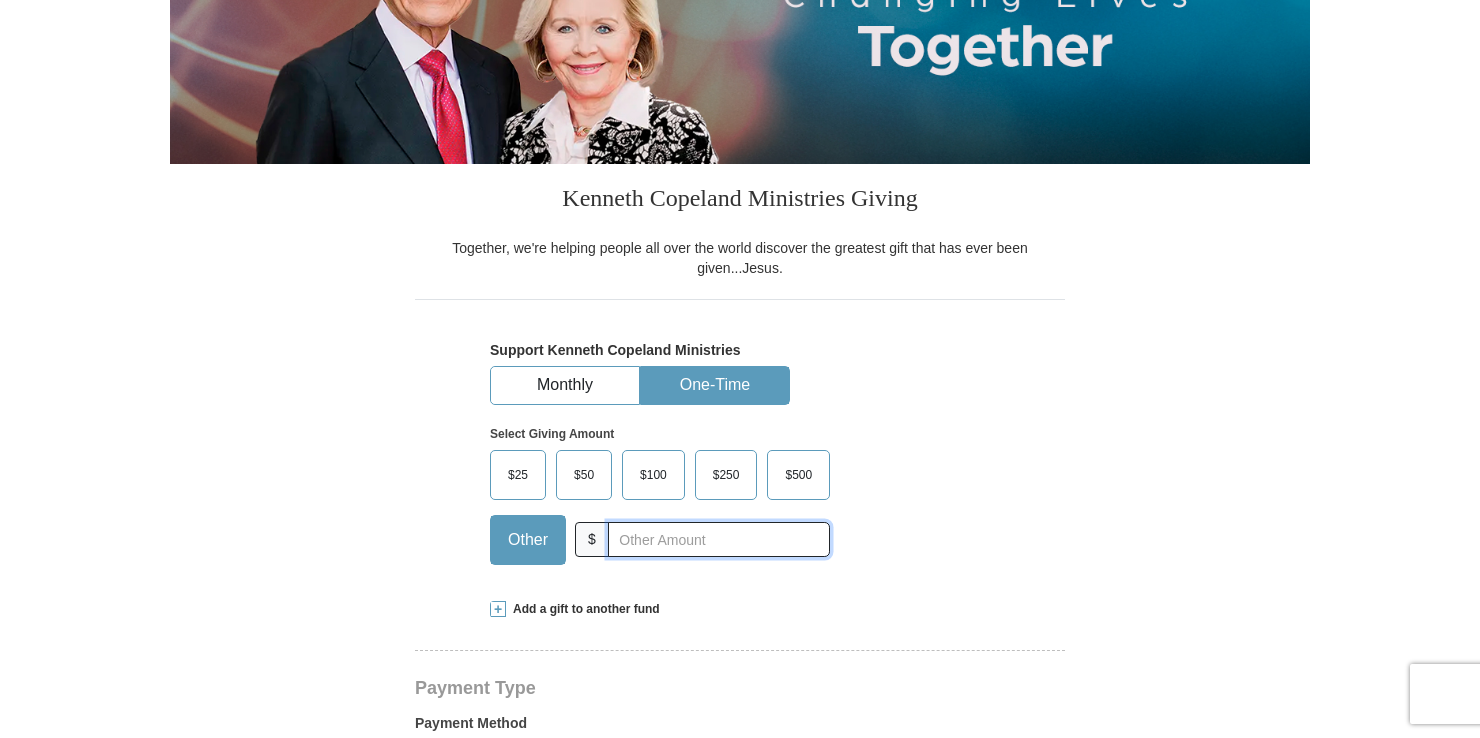 type on "[PRICE]" 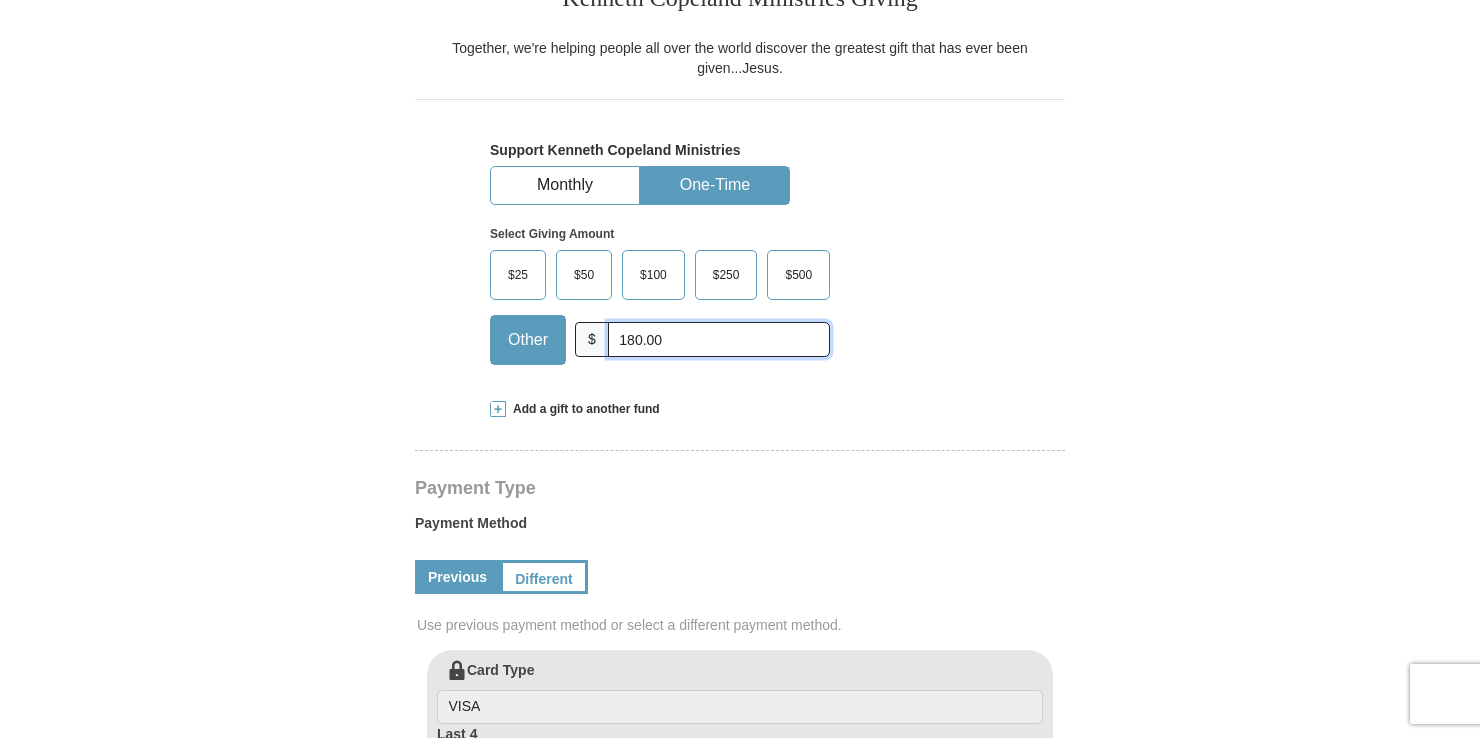 scroll, scrollTop: 600, scrollLeft: 0, axis: vertical 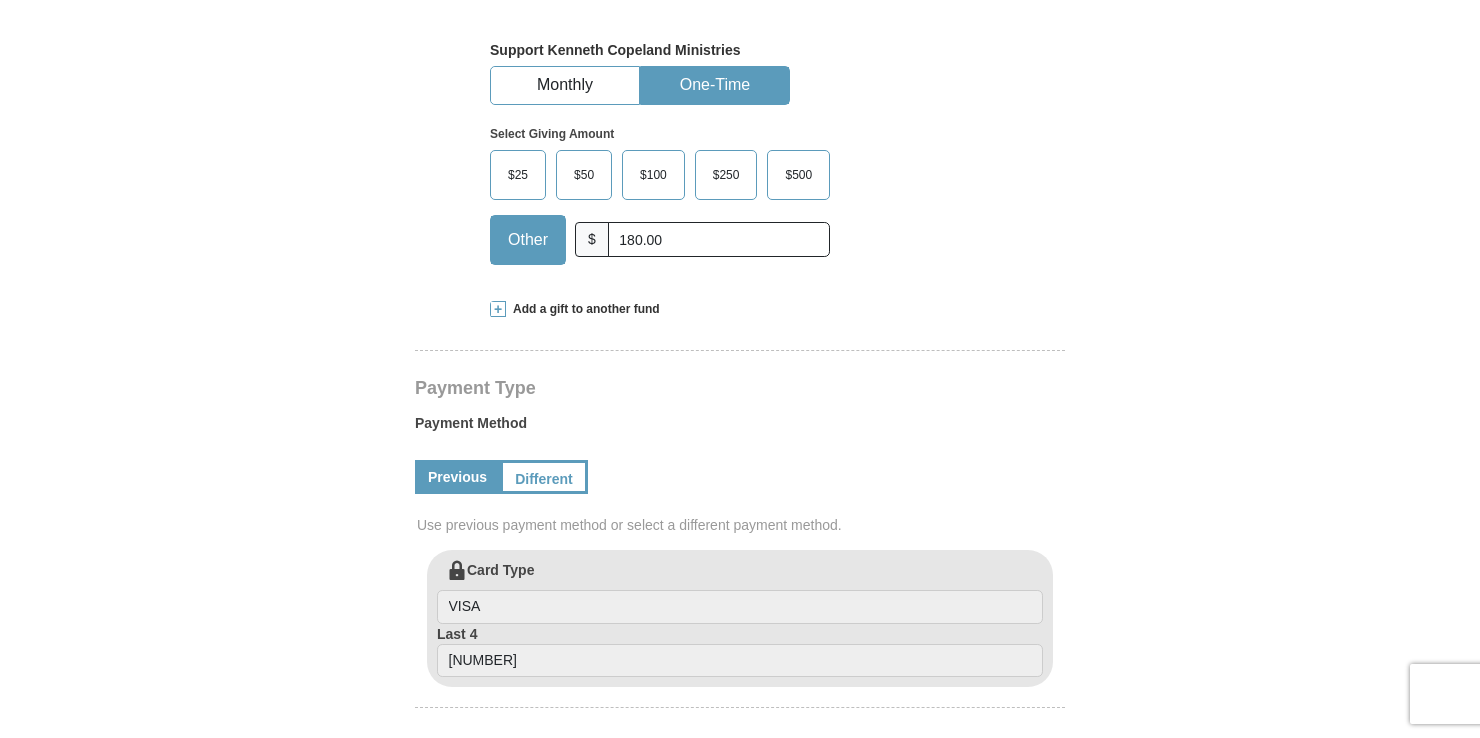 click on "Previous" at bounding box center (457, 477) 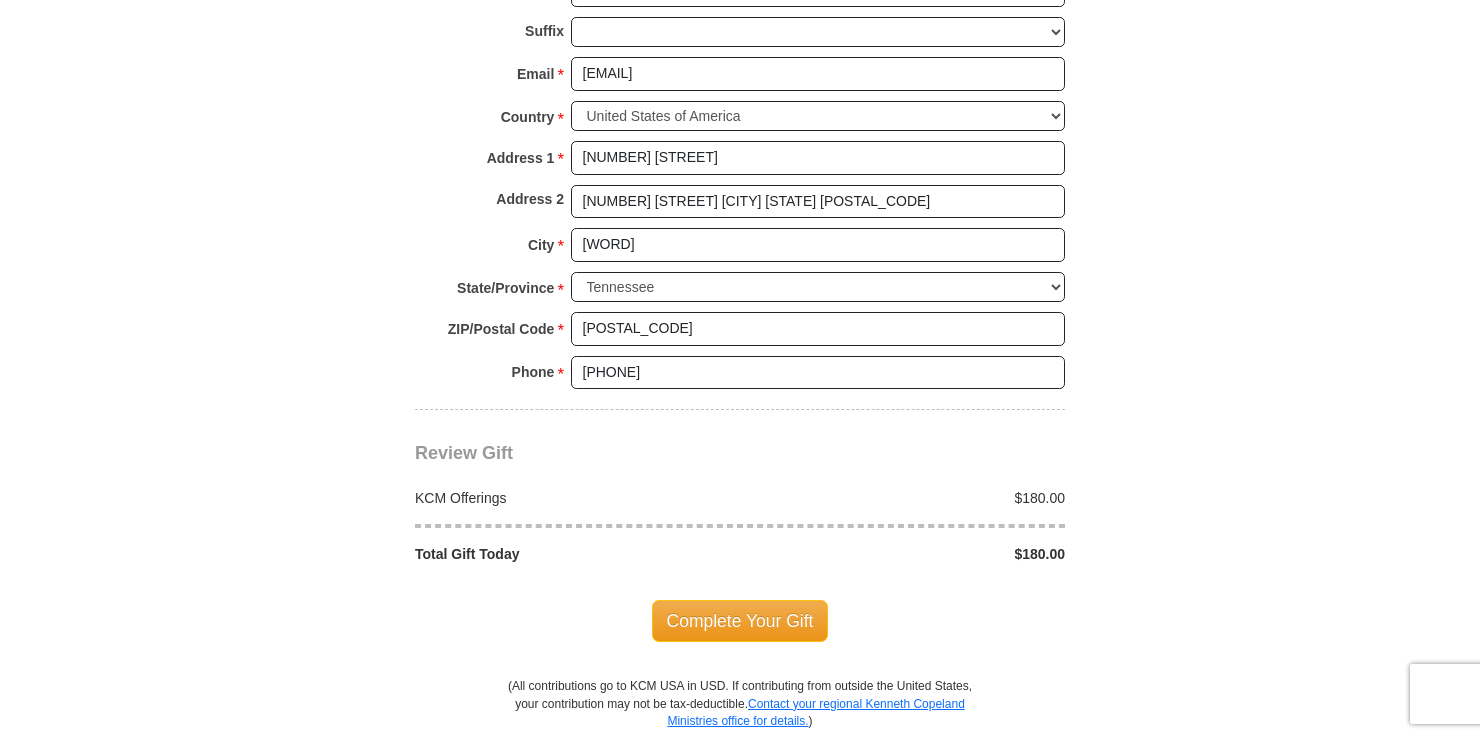 scroll, scrollTop: 1500, scrollLeft: 0, axis: vertical 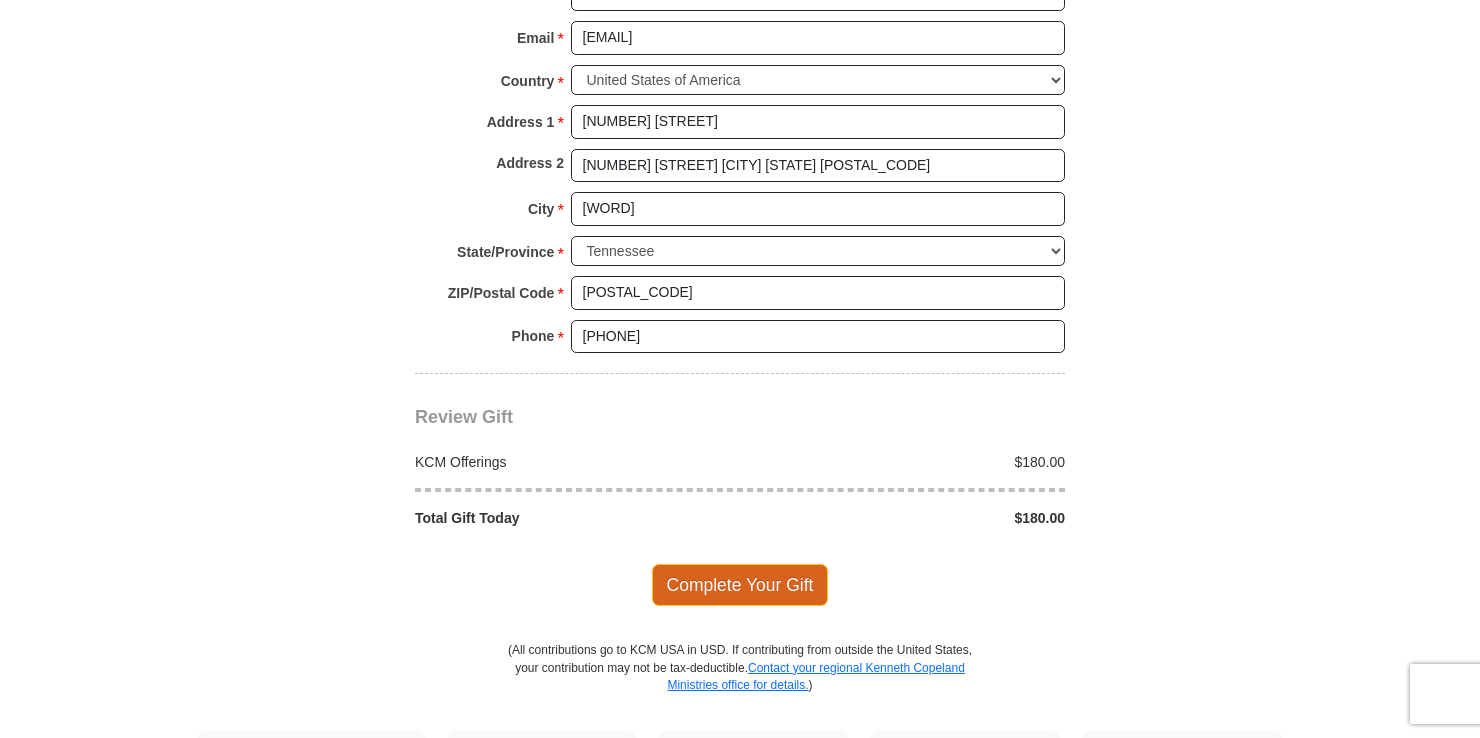 click on "Complete Your Gift" at bounding box center (740, 585) 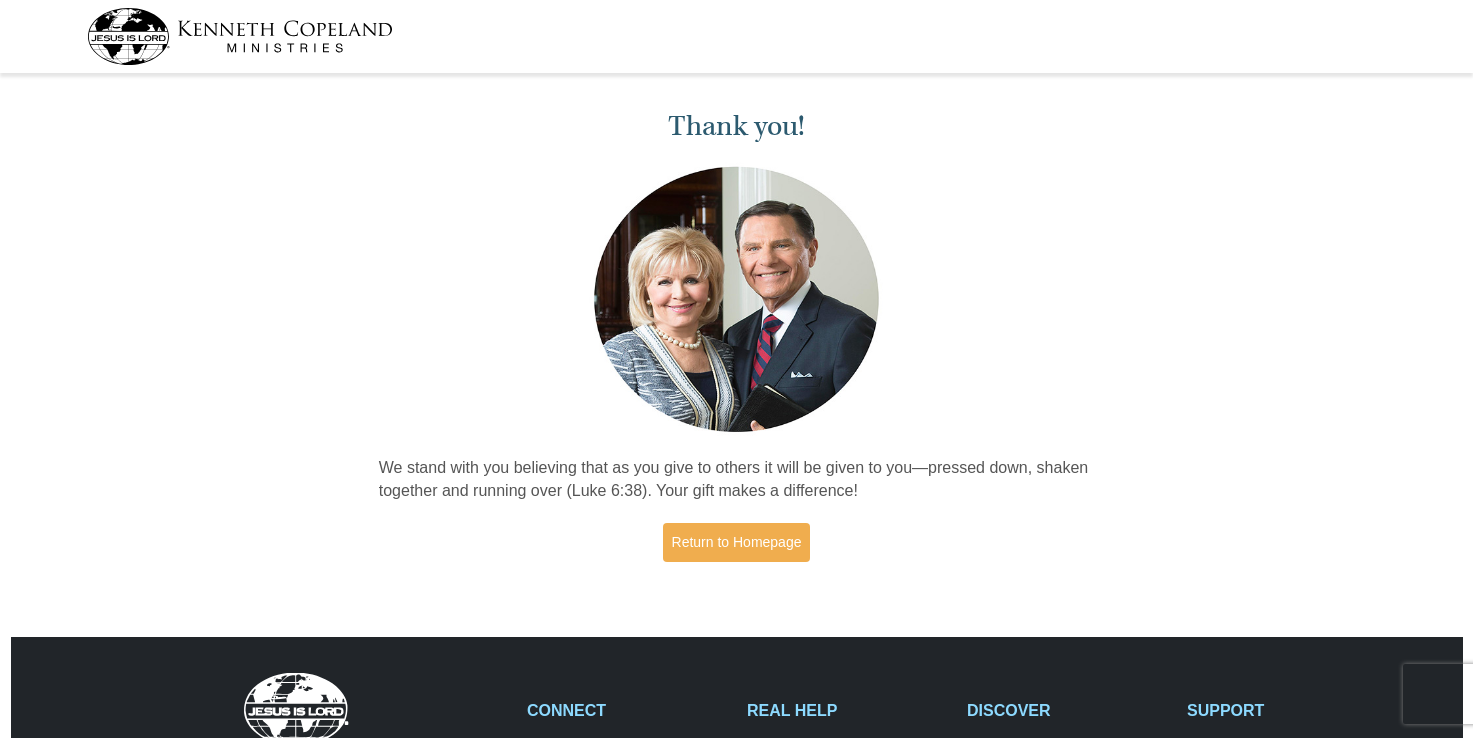 scroll, scrollTop: 0, scrollLeft: 0, axis: both 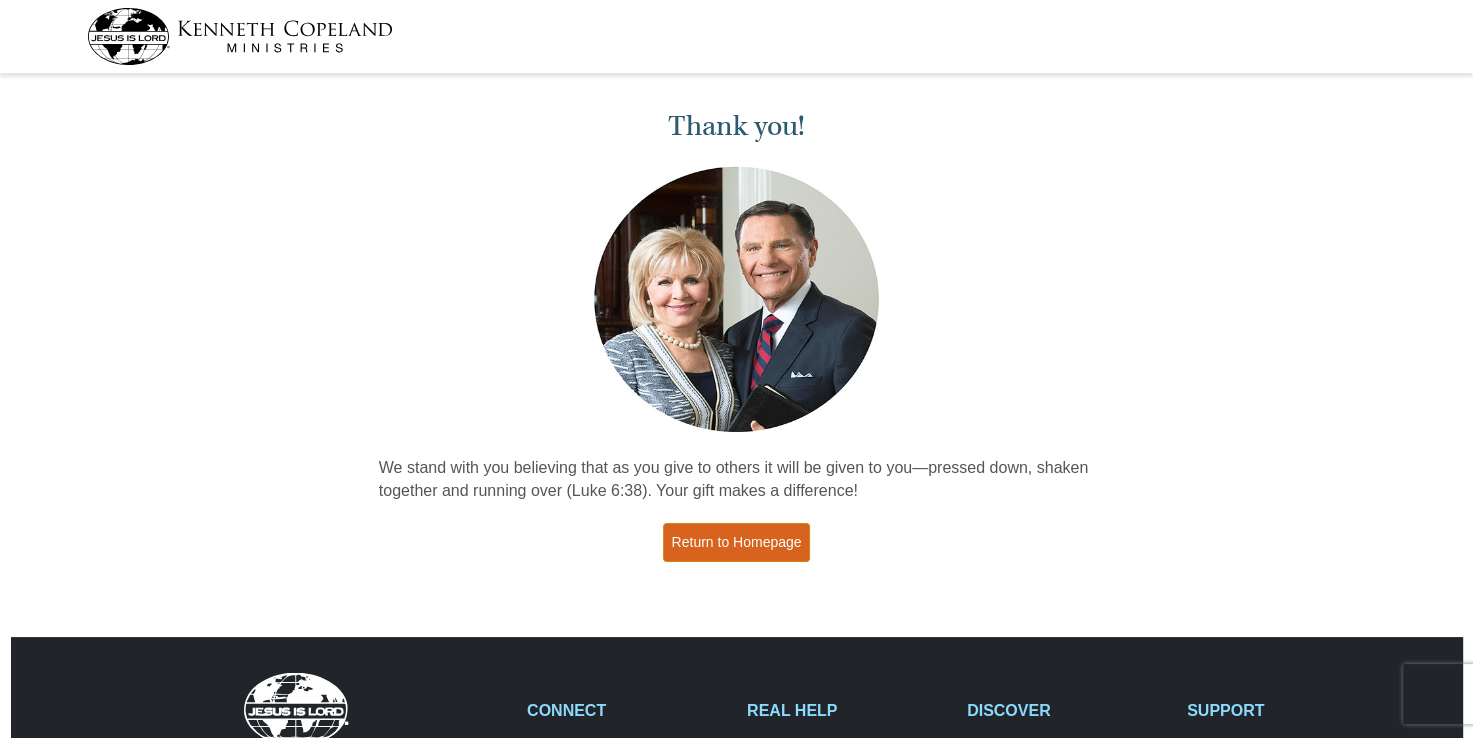 click on "Return to Homepage" at bounding box center (737, 542) 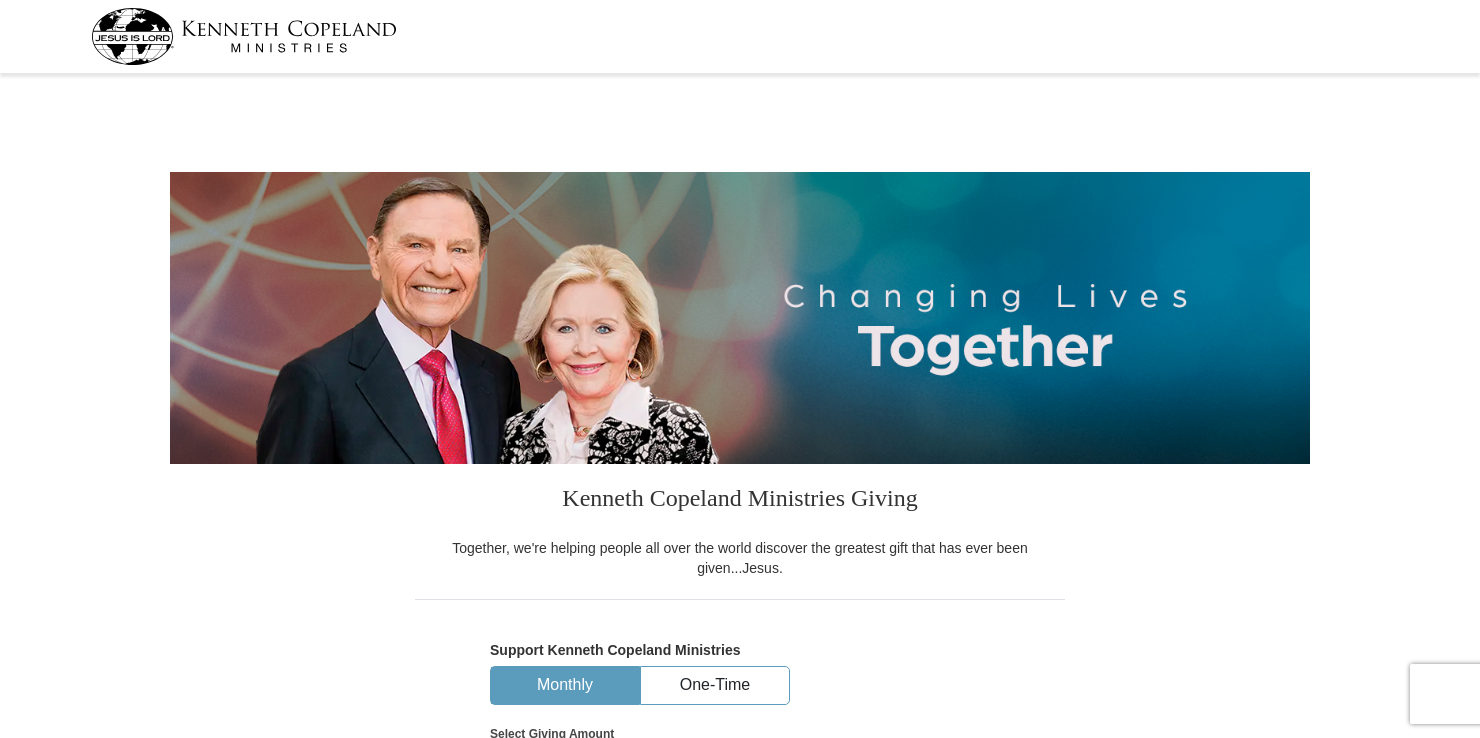scroll, scrollTop: 0, scrollLeft: 0, axis: both 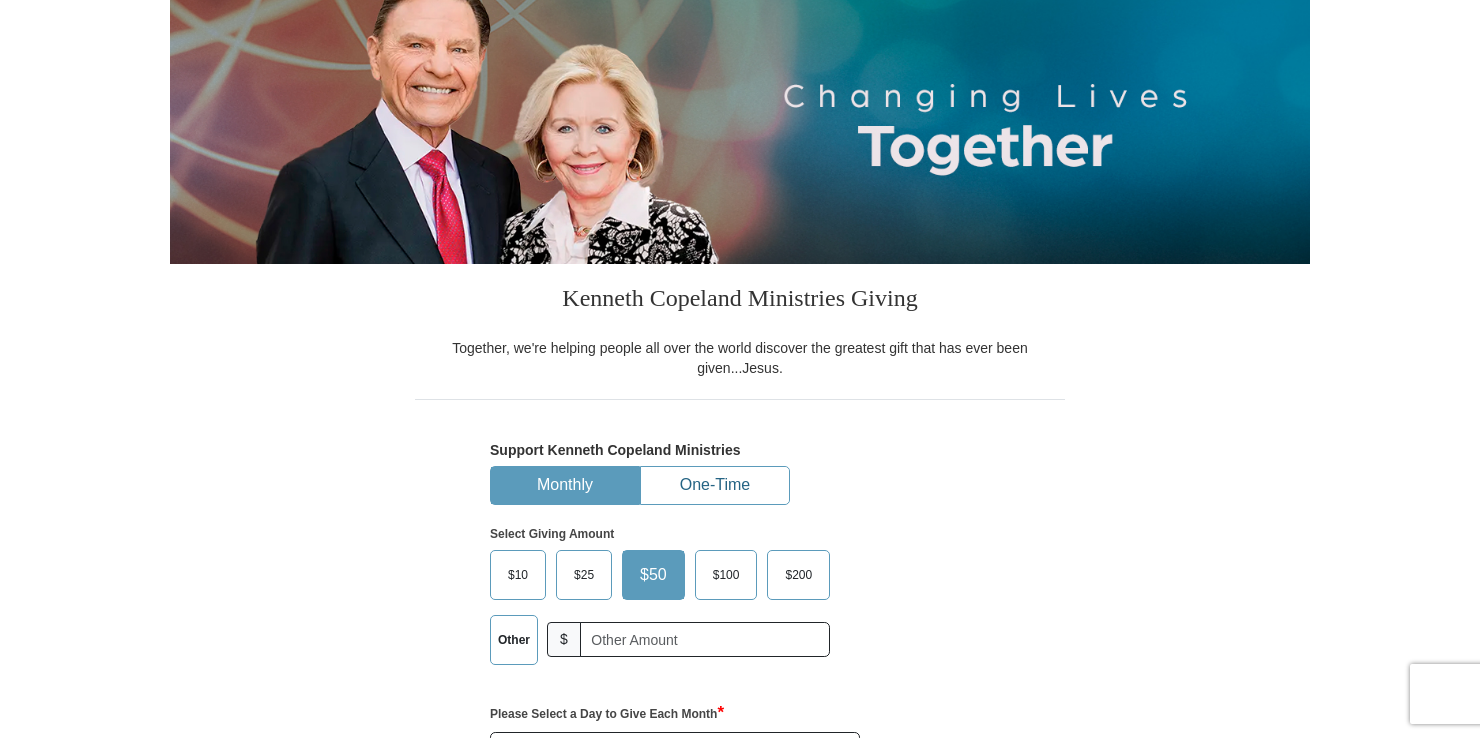 click on "One-Time" at bounding box center (715, 485) 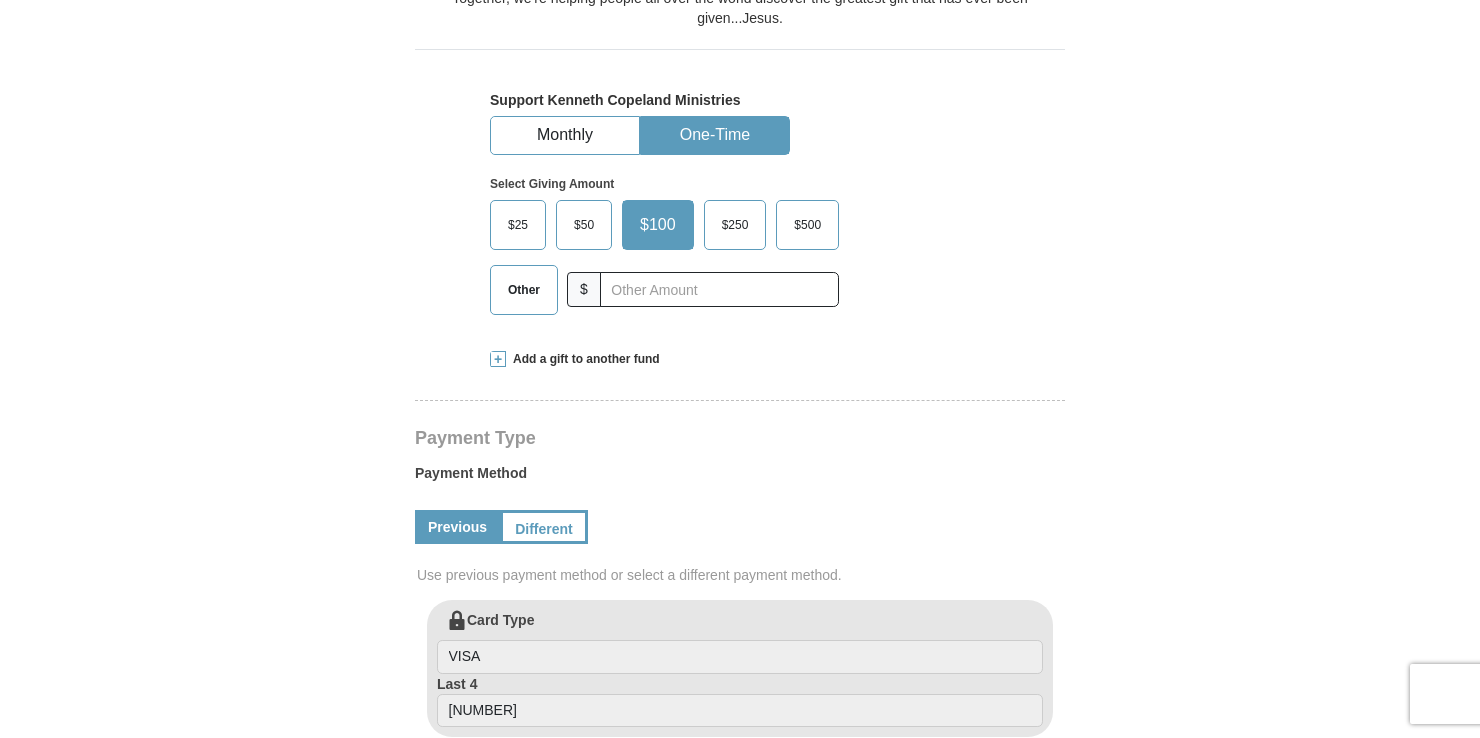 scroll, scrollTop: 600, scrollLeft: 0, axis: vertical 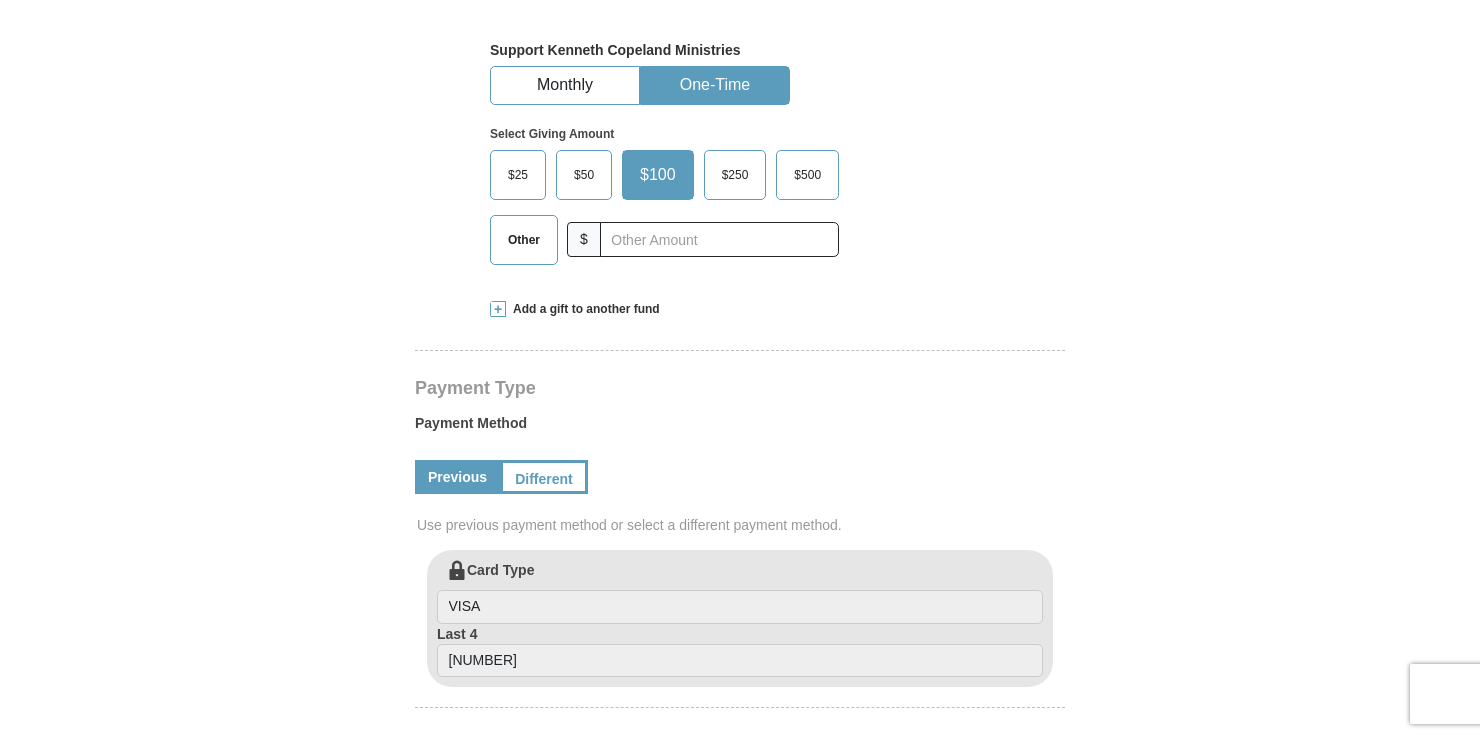 click at bounding box center (498, 309) 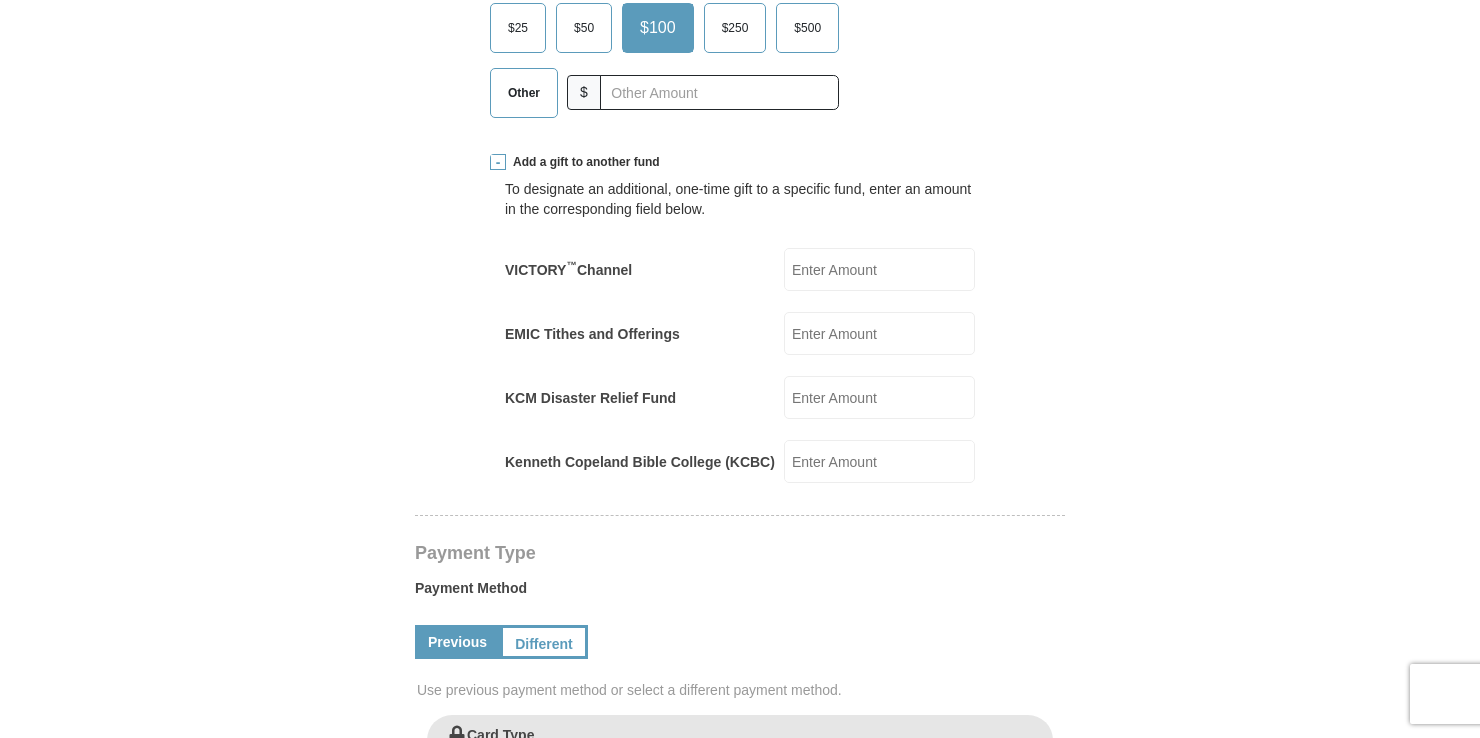 scroll, scrollTop: 700, scrollLeft: 0, axis: vertical 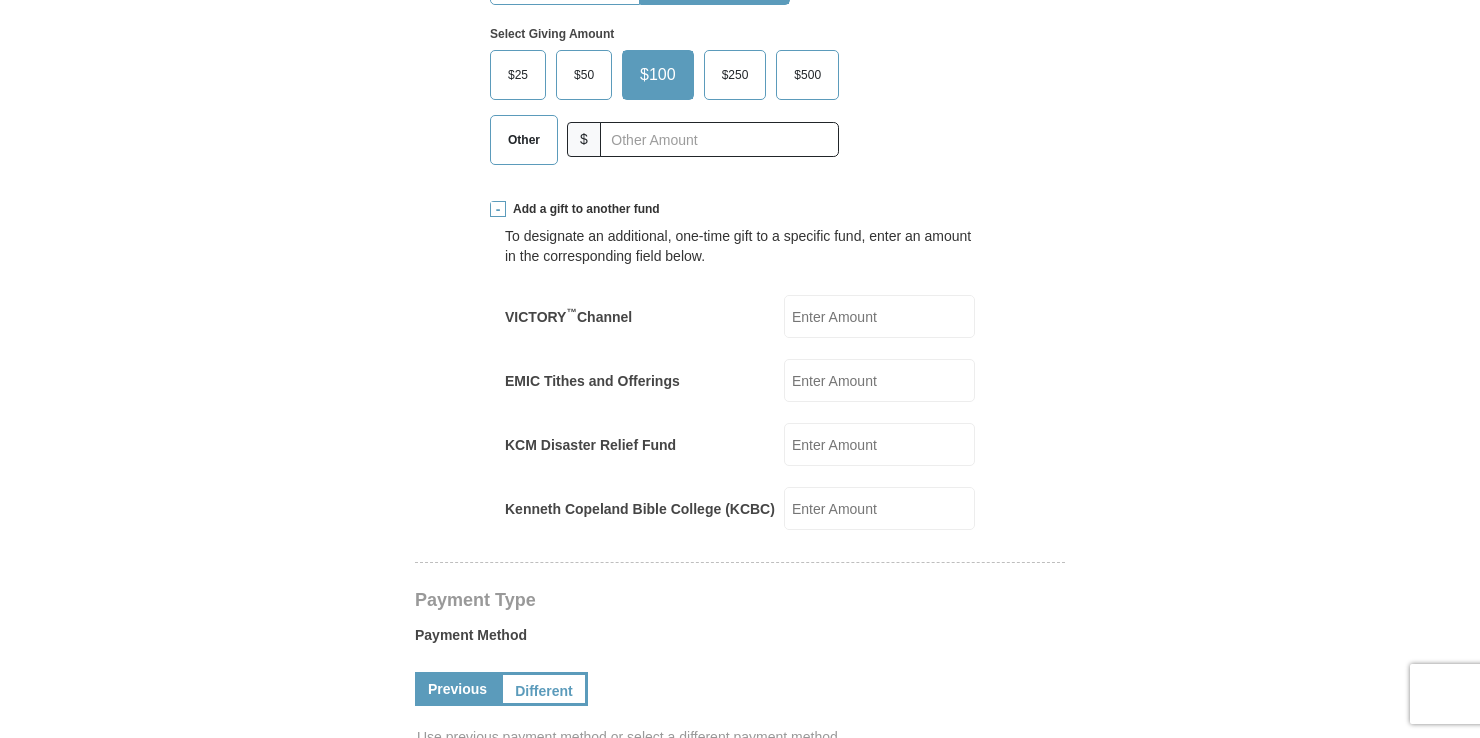 click on "$50" at bounding box center (584, 75) 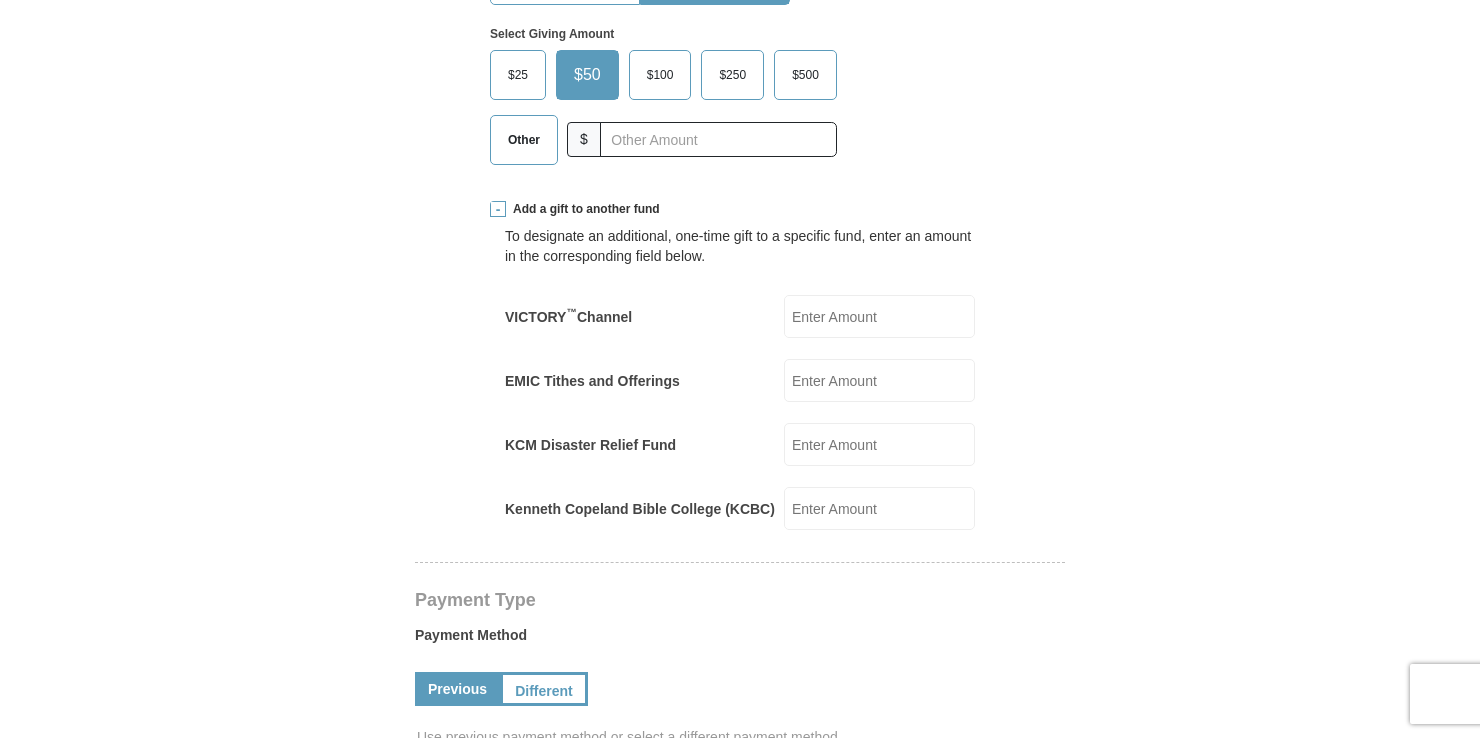 click on "KCM Disaster Relief Fund" at bounding box center [879, 444] 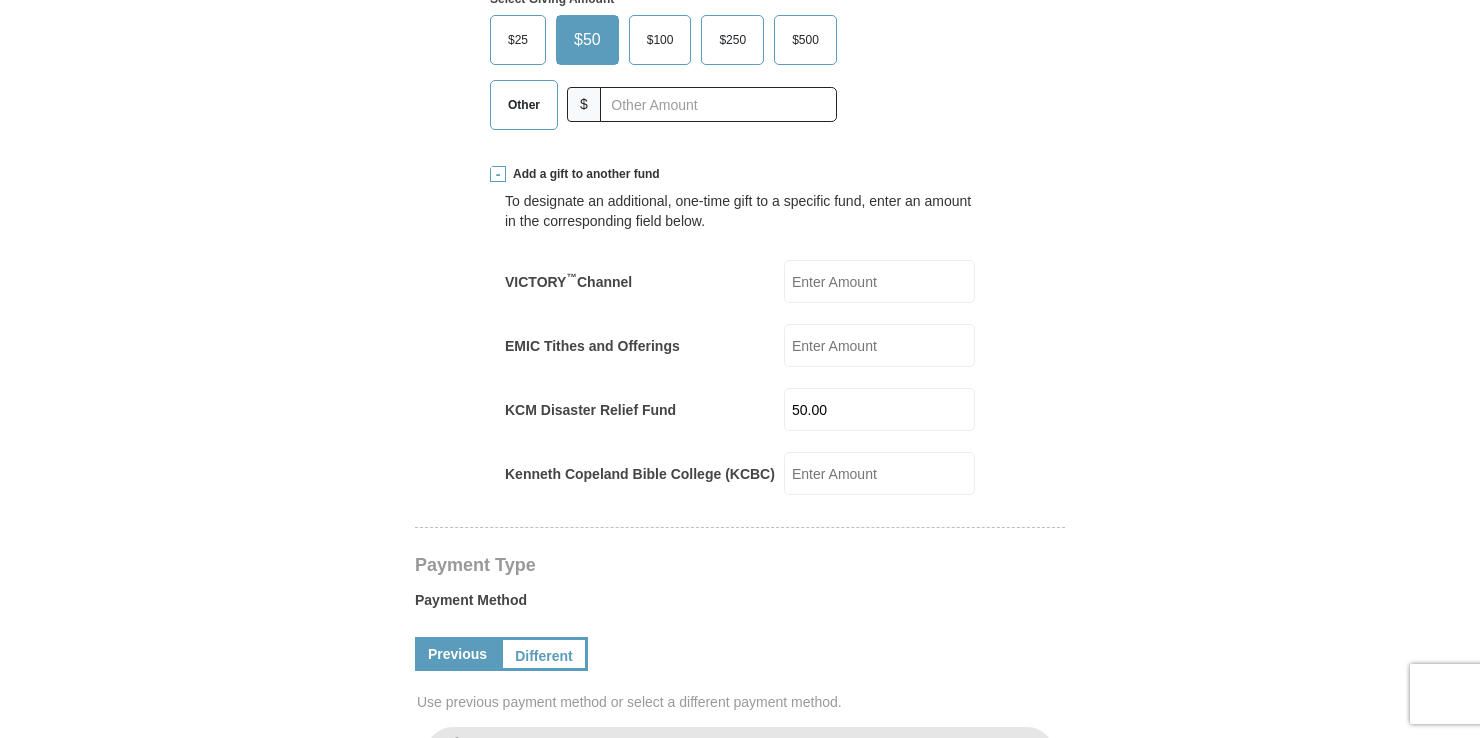 scroll, scrollTop: 700, scrollLeft: 0, axis: vertical 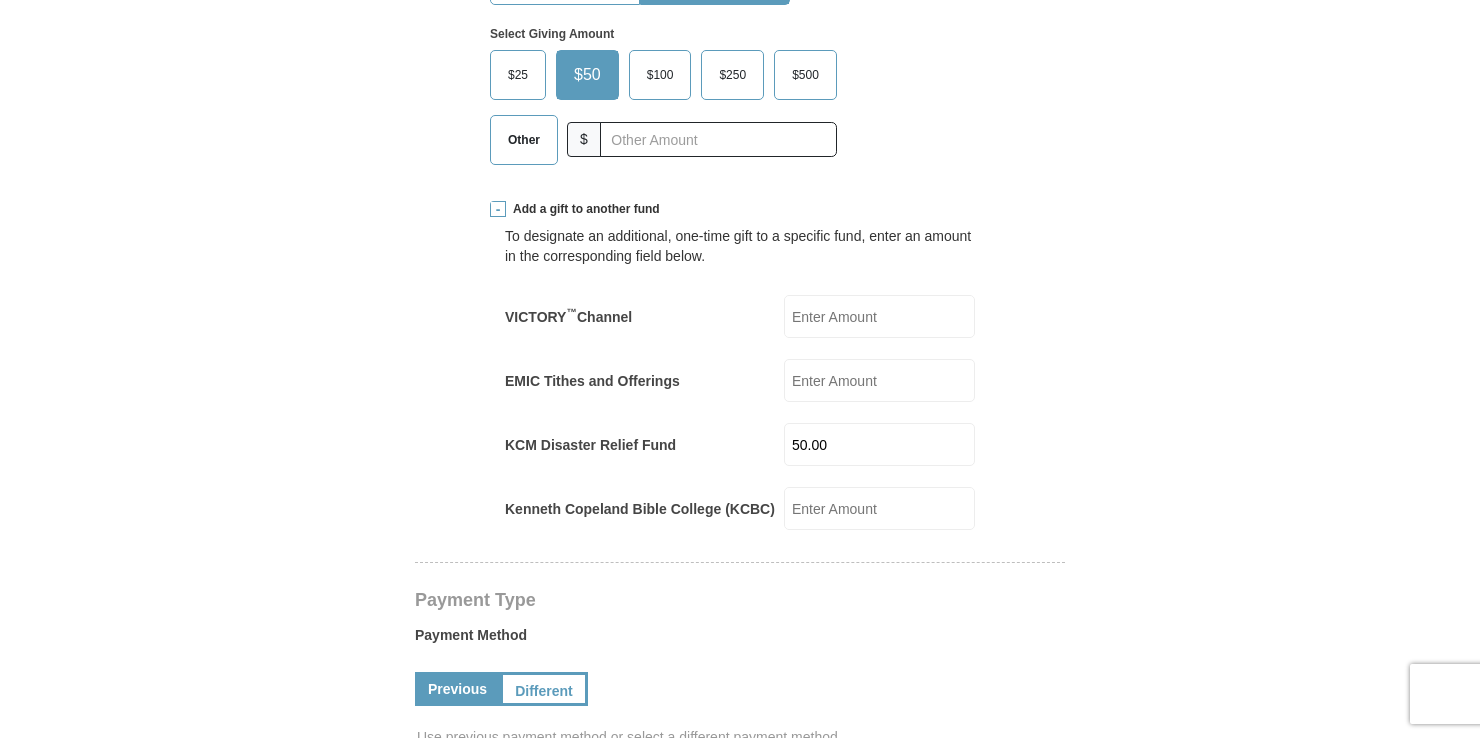 click on "Other" at bounding box center [524, 140] 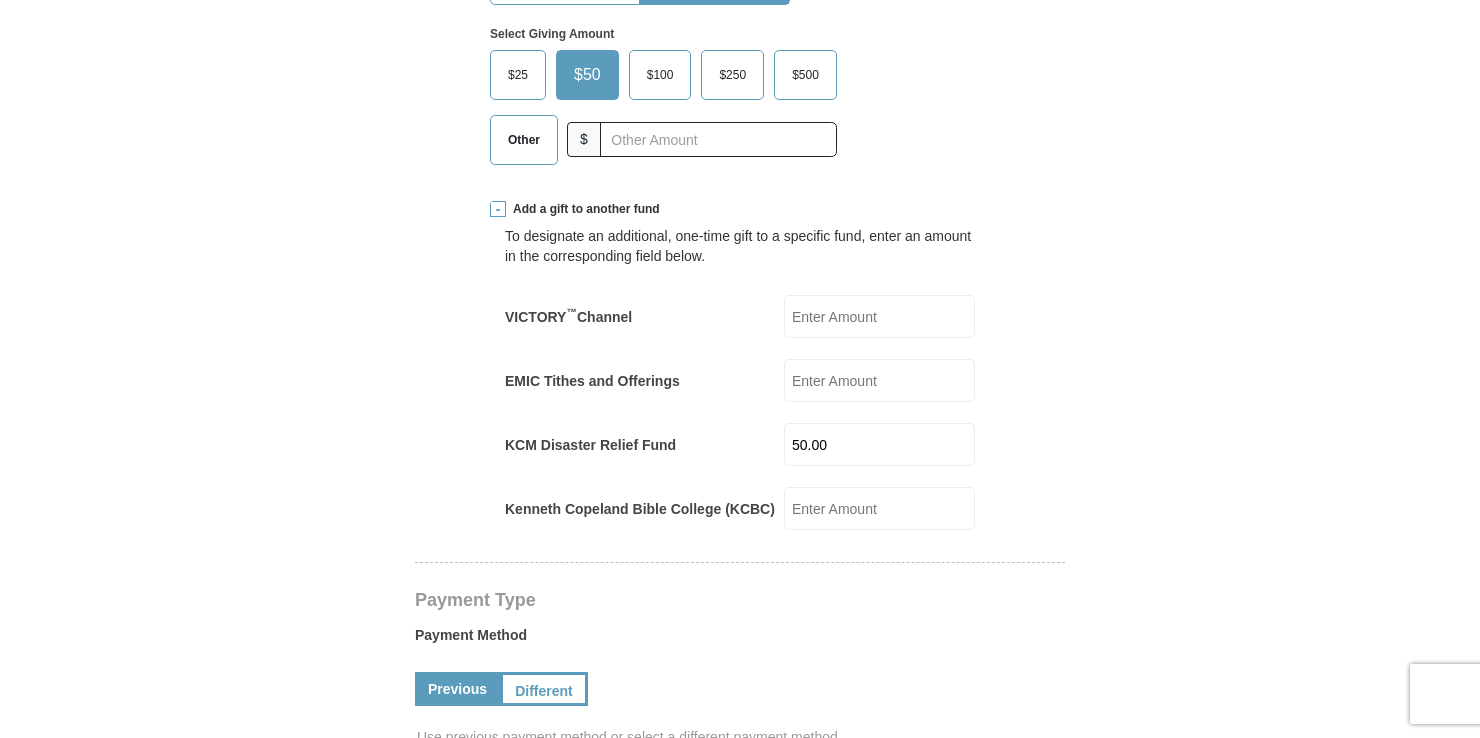 click on "Other" at bounding box center [524, 140] 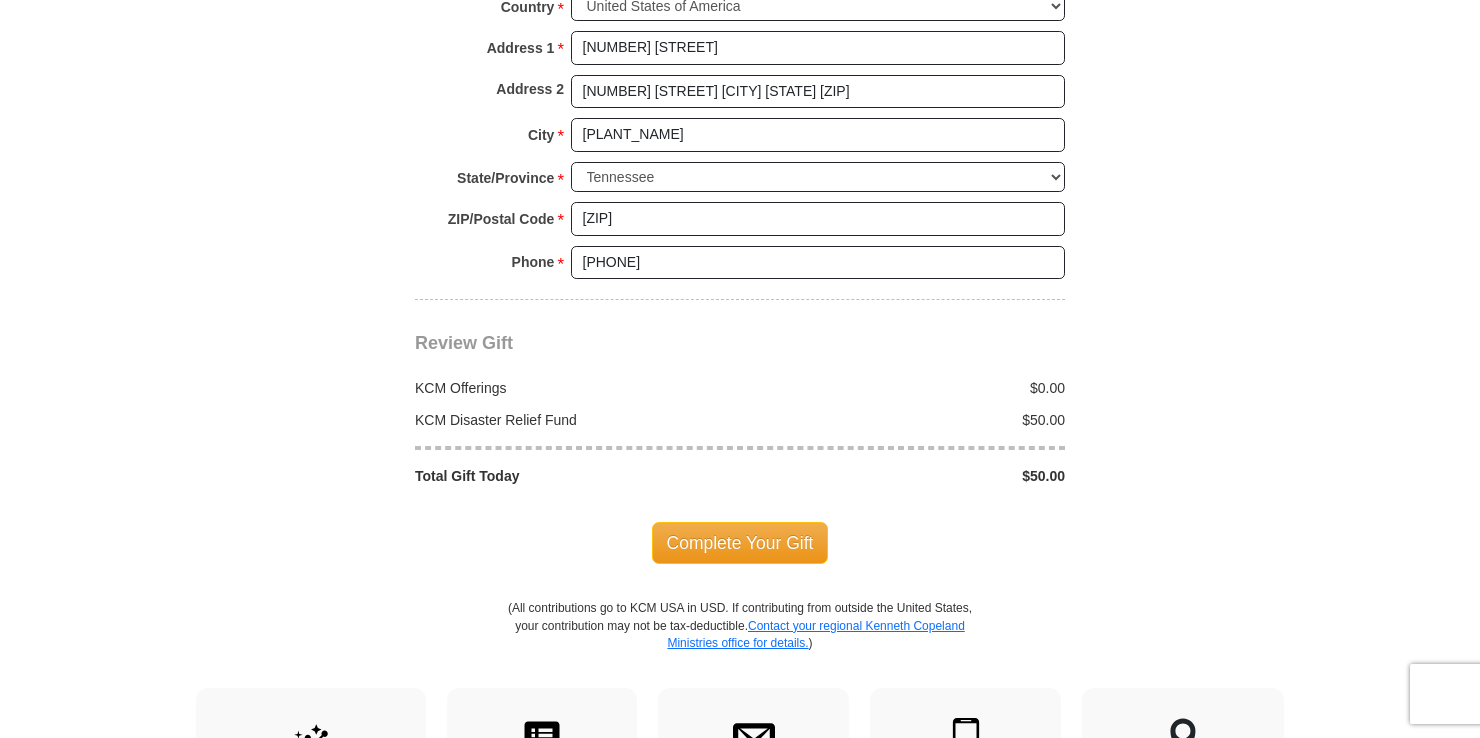 scroll, scrollTop: 1900, scrollLeft: 0, axis: vertical 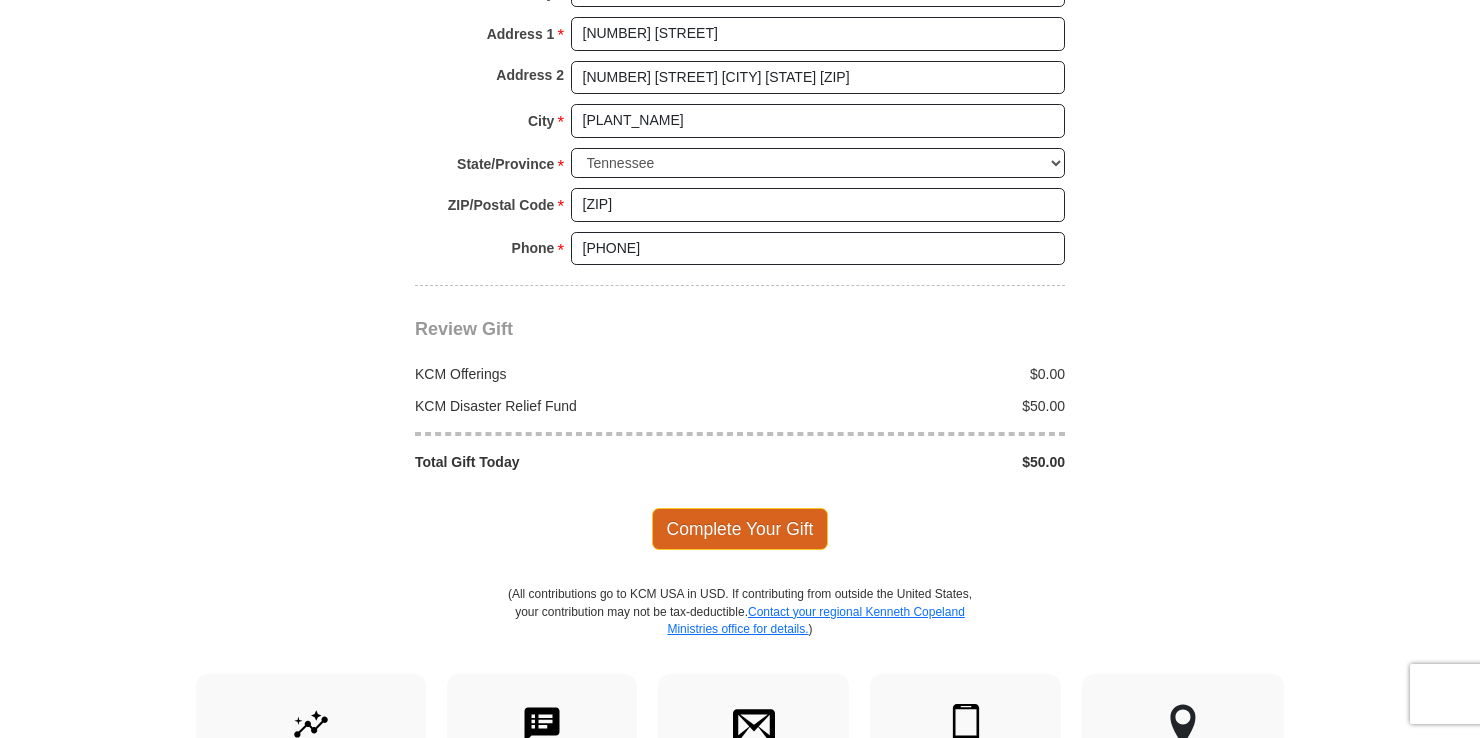 click on "Complete Your Gift" at bounding box center (740, 529) 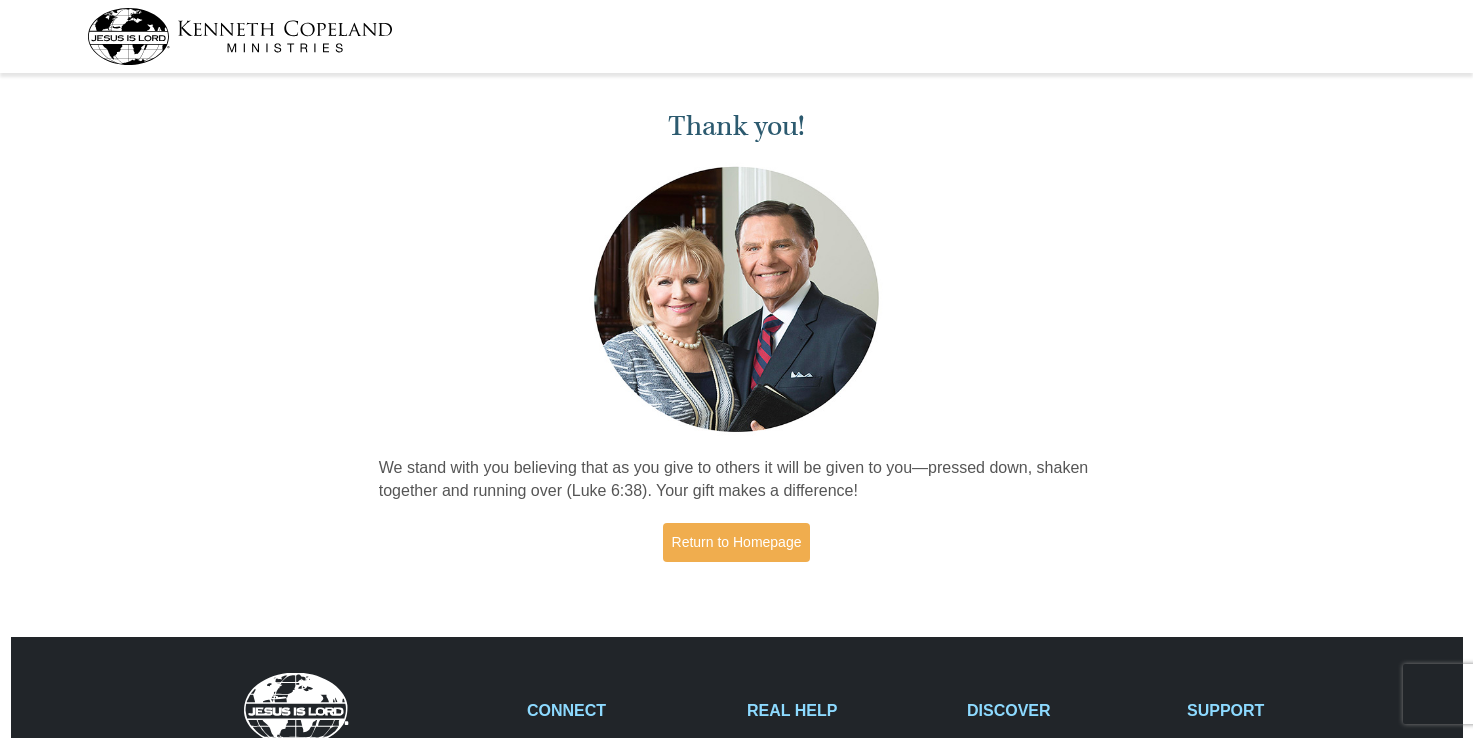 scroll, scrollTop: 0, scrollLeft: 0, axis: both 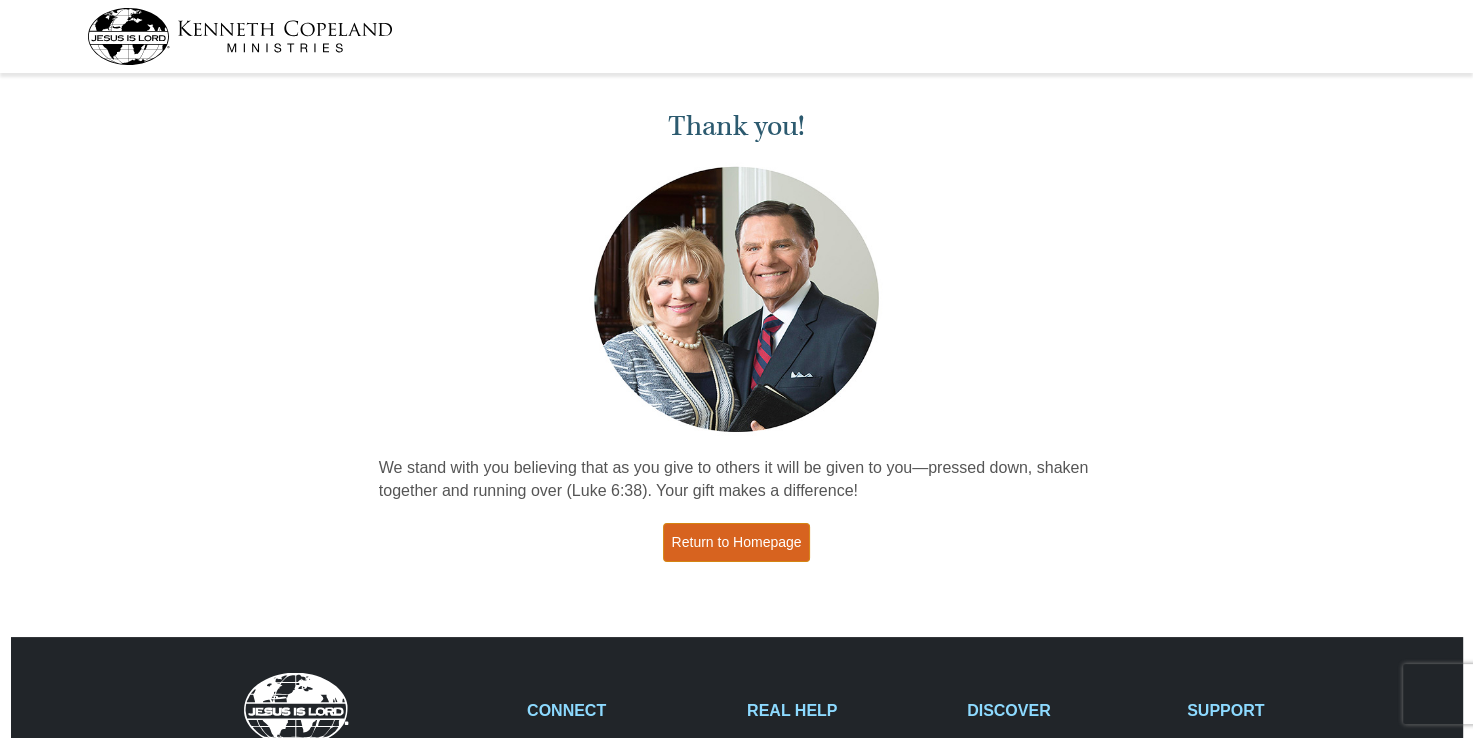 click on "Return to Homepage" at bounding box center [737, 542] 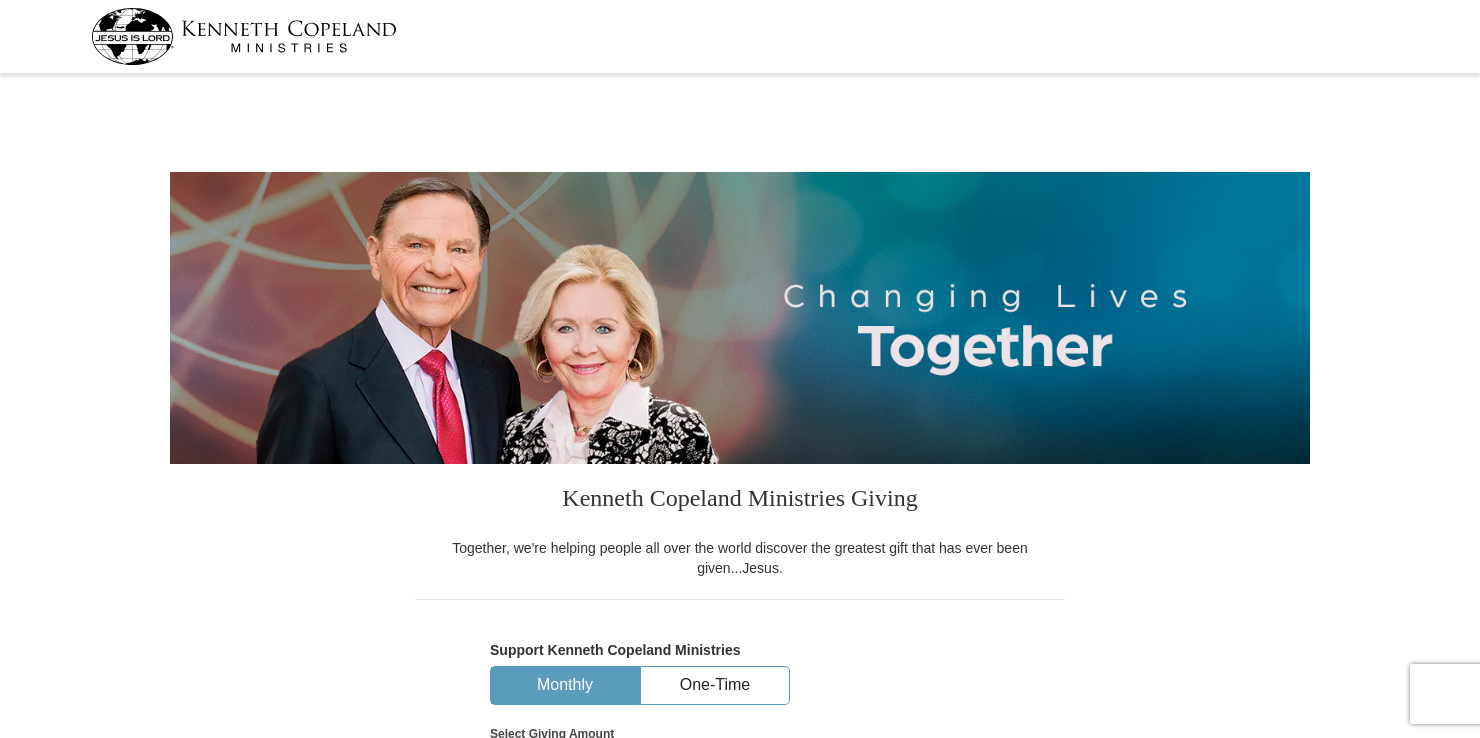 select on "TN" 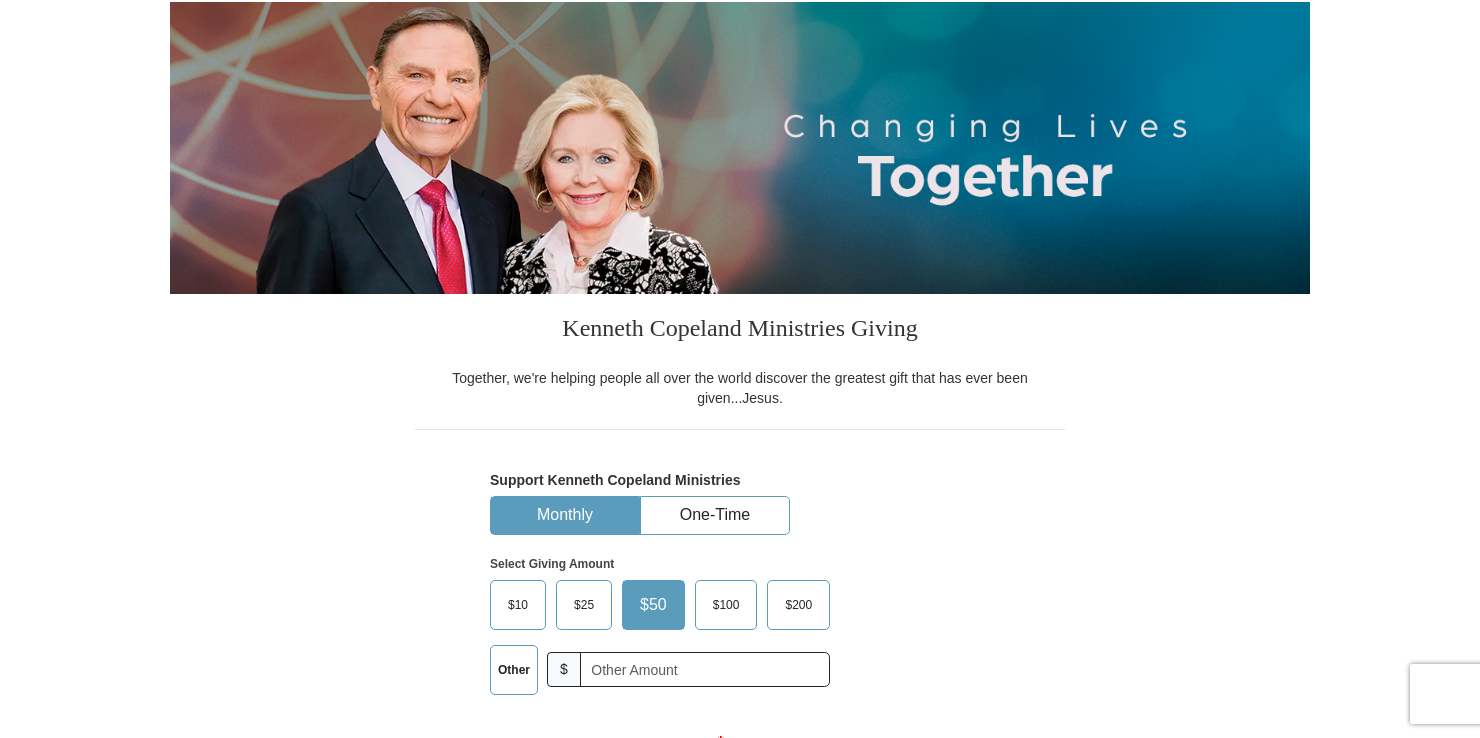 scroll, scrollTop: 200, scrollLeft: 0, axis: vertical 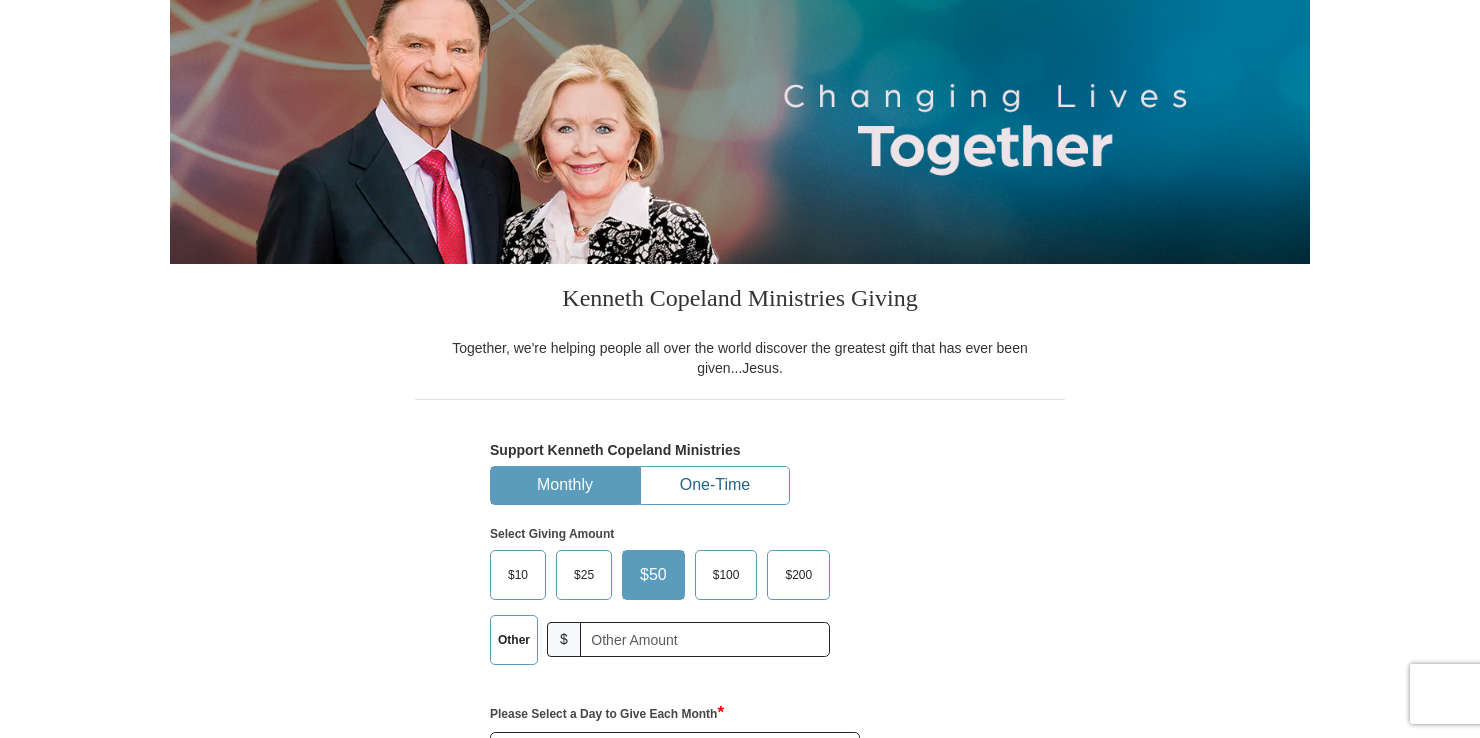 click on "One-Time" at bounding box center (715, 485) 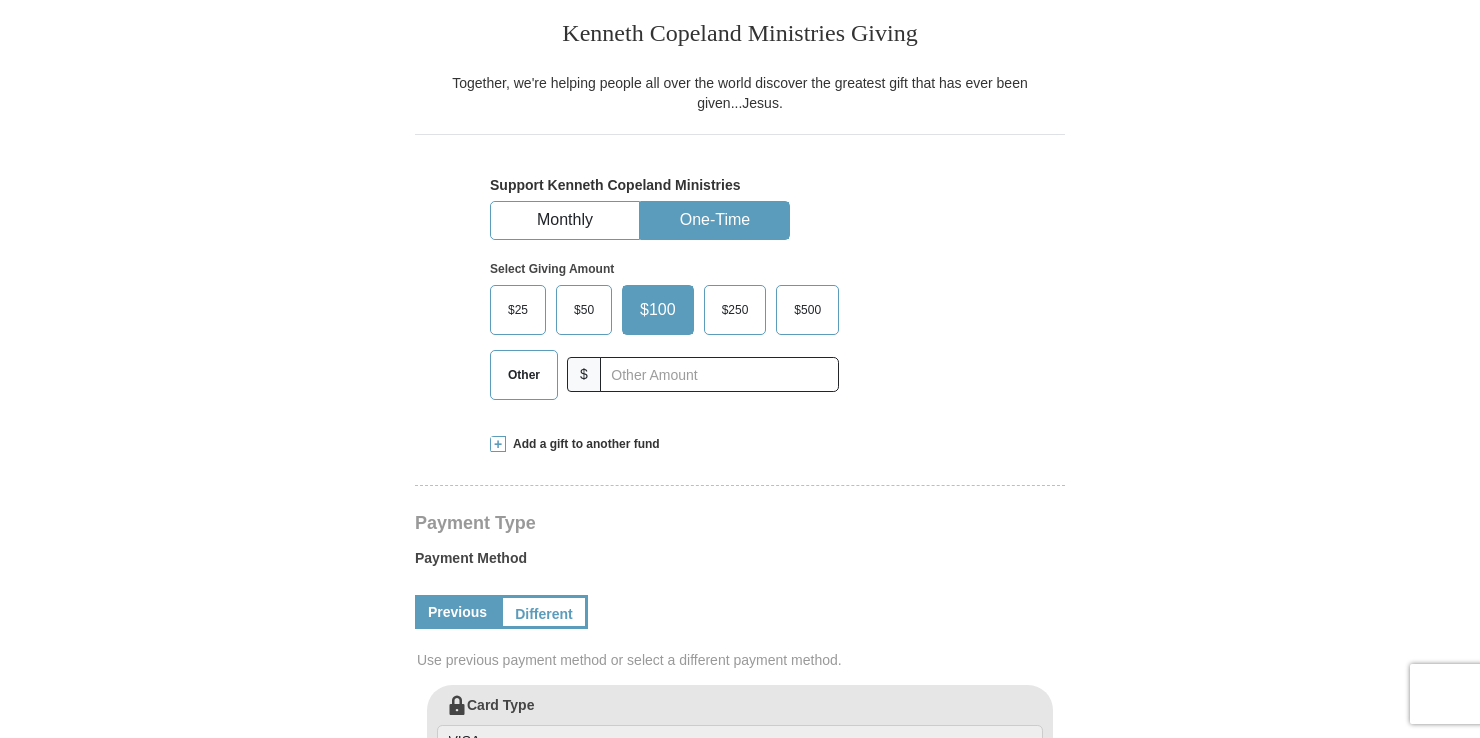 scroll, scrollTop: 500, scrollLeft: 0, axis: vertical 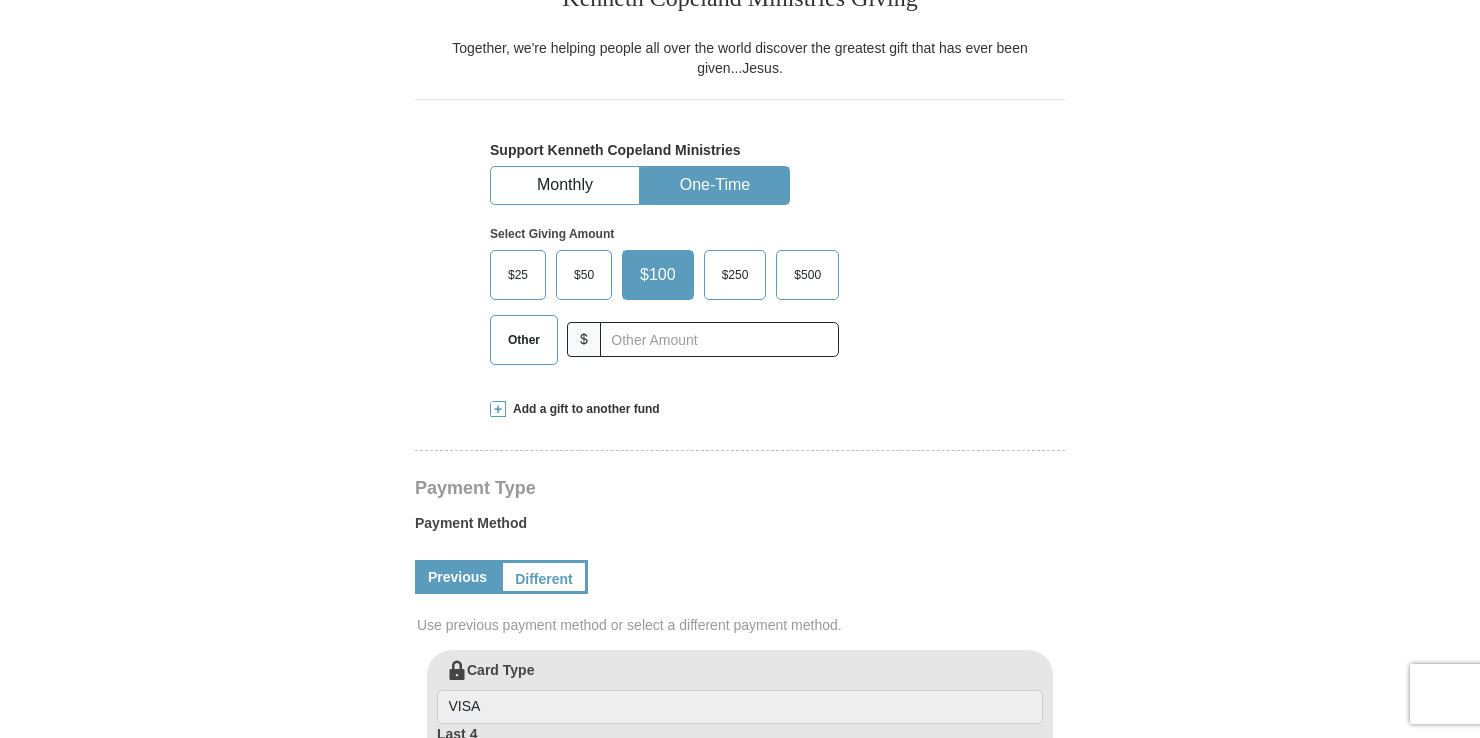 click on "Other" at bounding box center (524, 340) 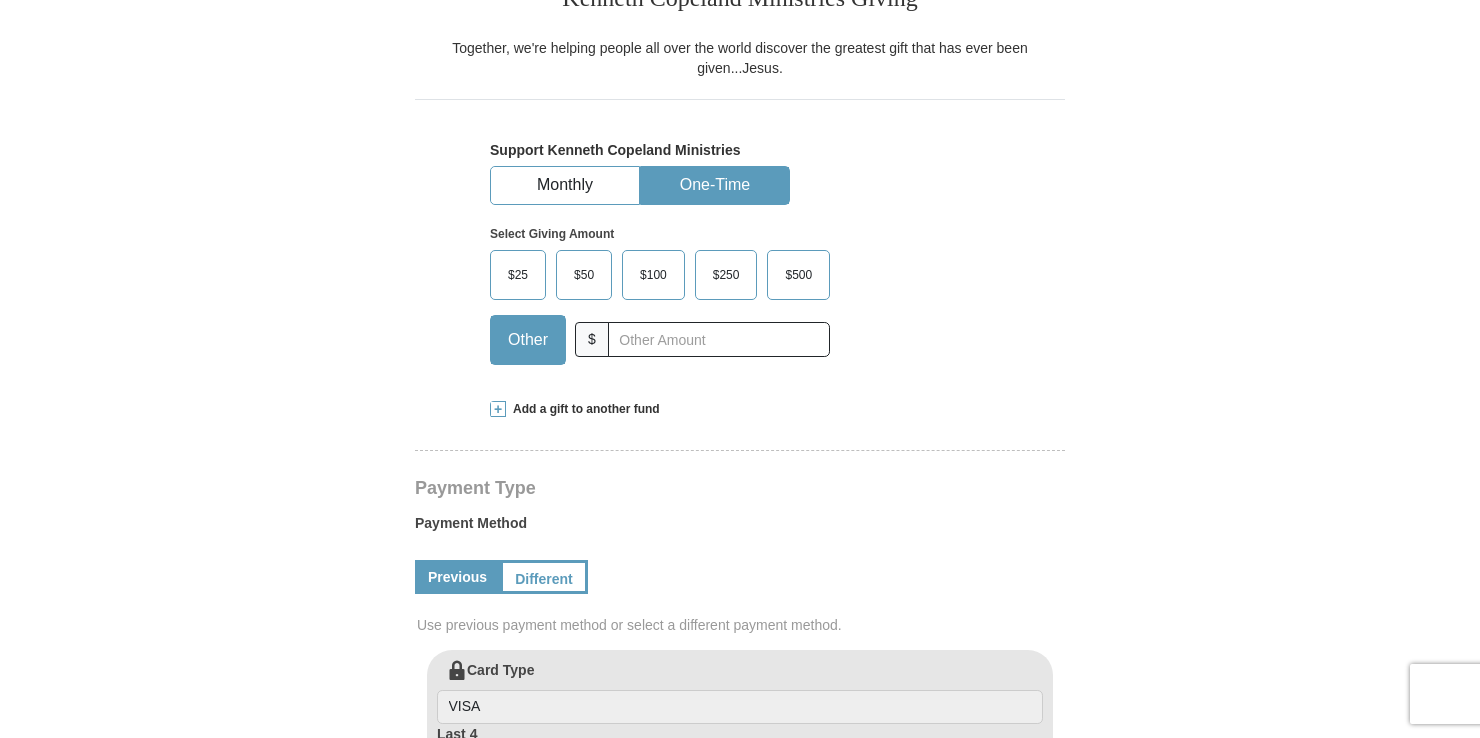 click on "Add a gift to another fund" at bounding box center [583, 409] 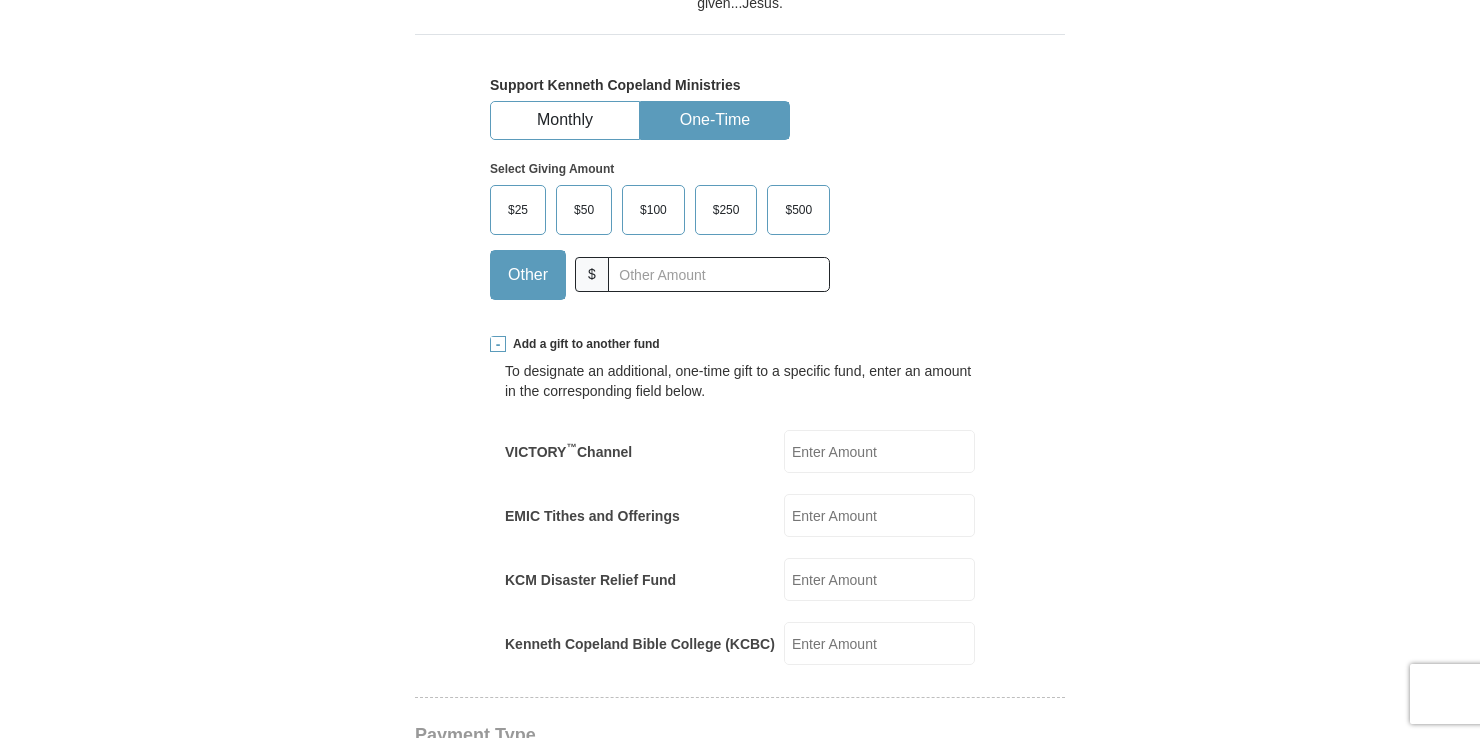 scroll, scrollTop: 600, scrollLeft: 0, axis: vertical 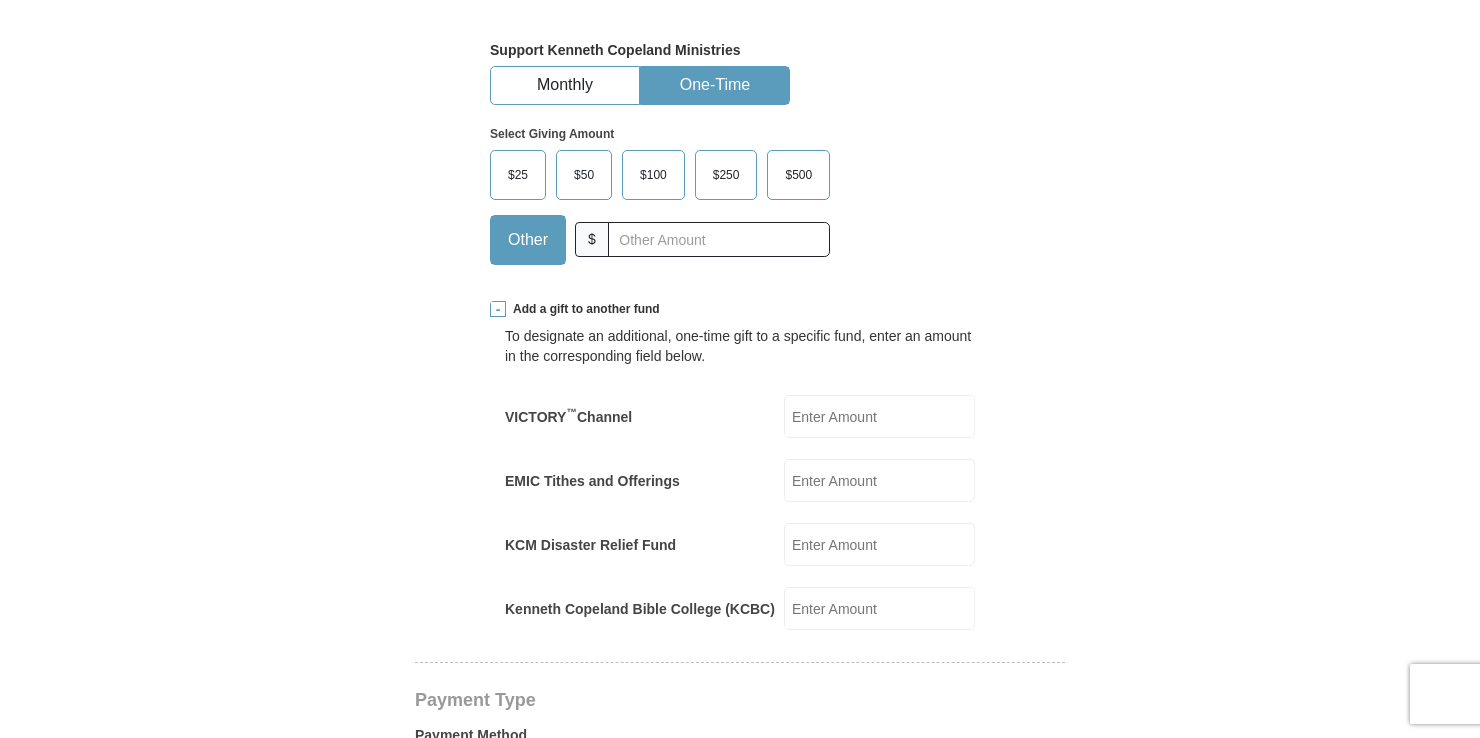 click on "KCM Disaster Relief Fund" at bounding box center (879, 544) 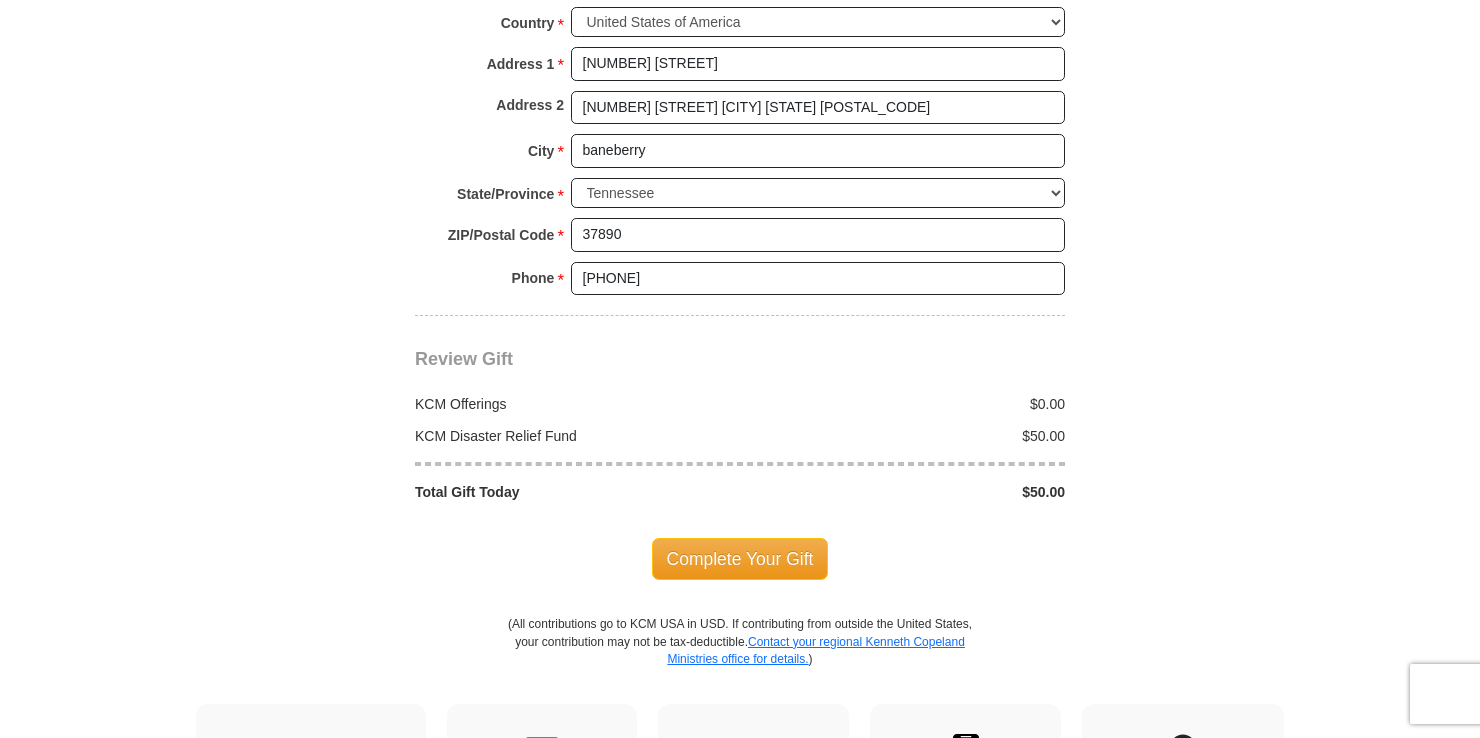 scroll, scrollTop: 1900, scrollLeft: 0, axis: vertical 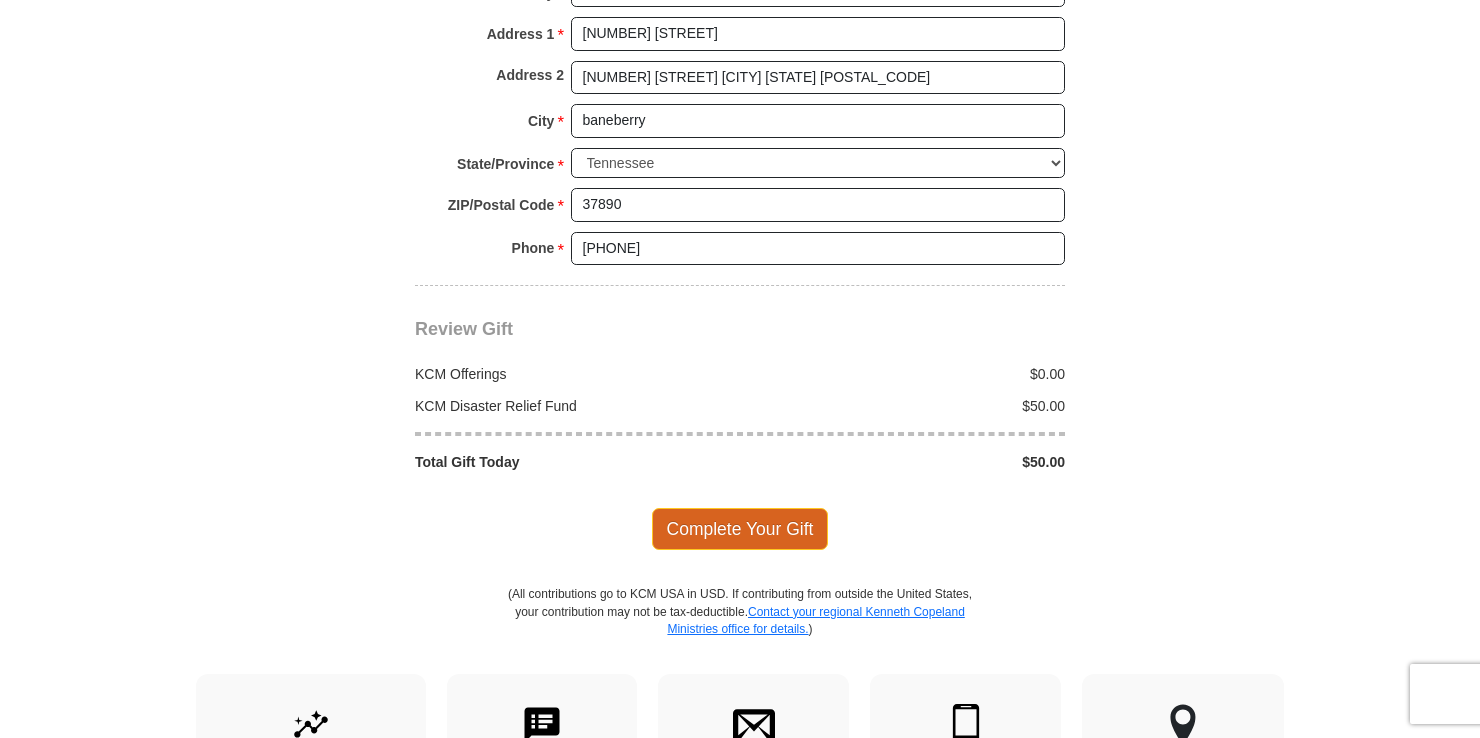 click on "Complete Your Gift" at bounding box center [740, 529] 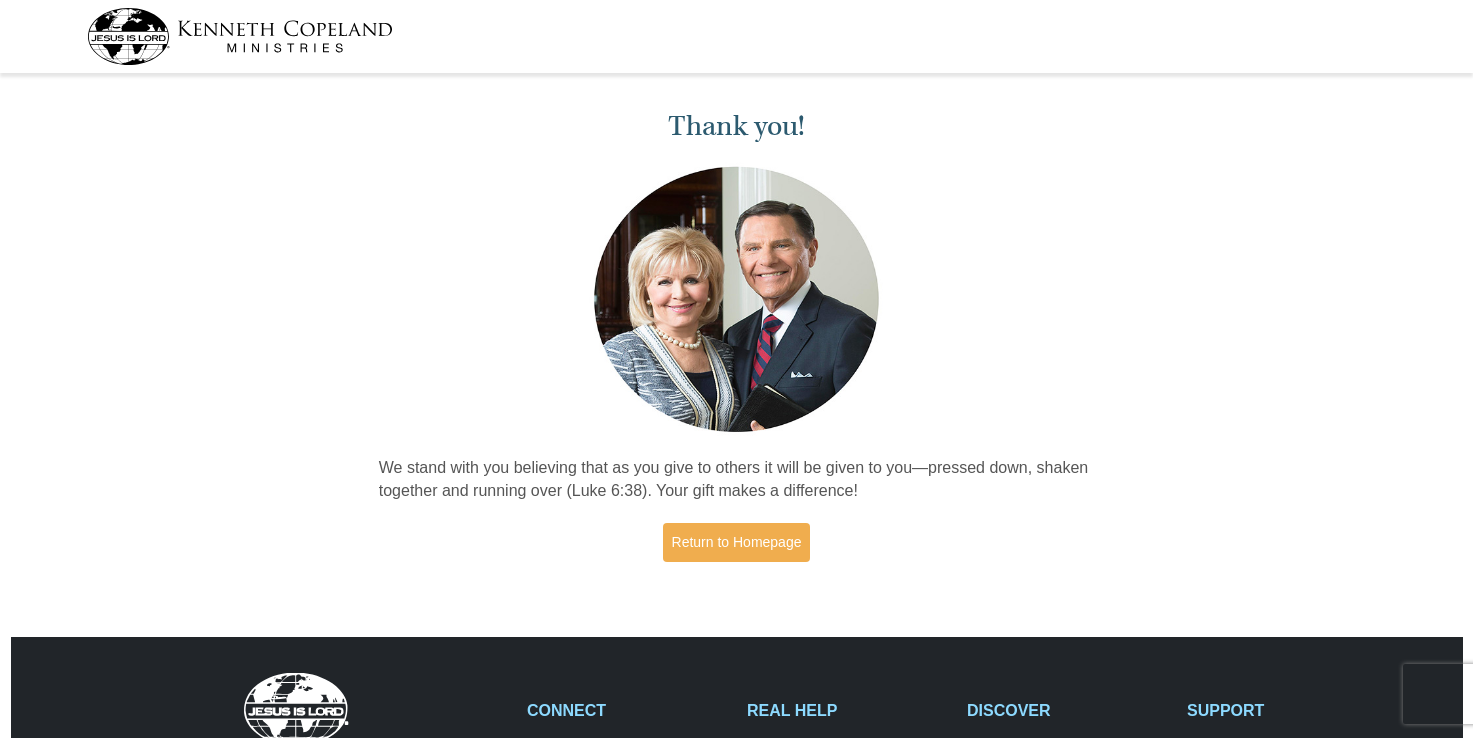 scroll, scrollTop: 0, scrollLeft: 0, axis: both 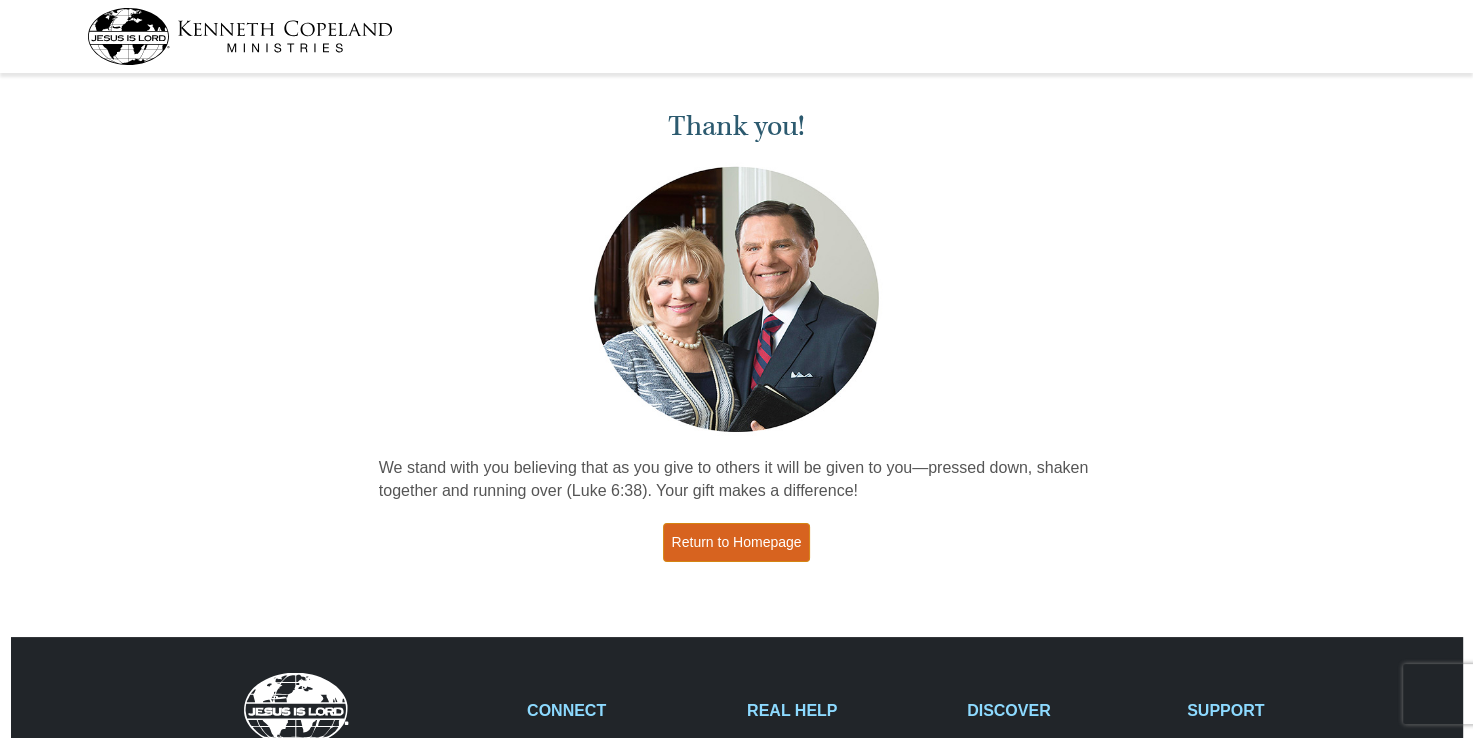 click on "Return to Homepage" at bounding box center (737, 542) 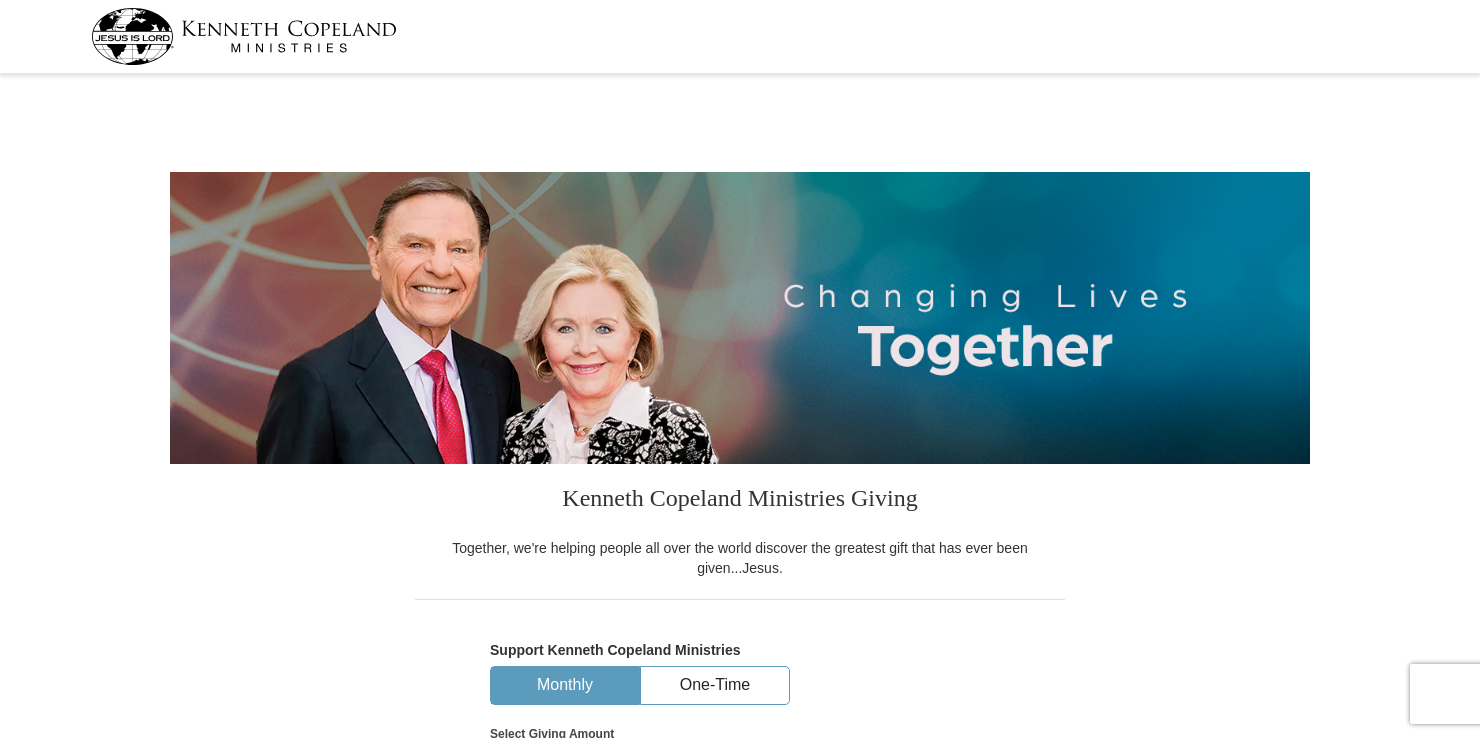 select on "TN" 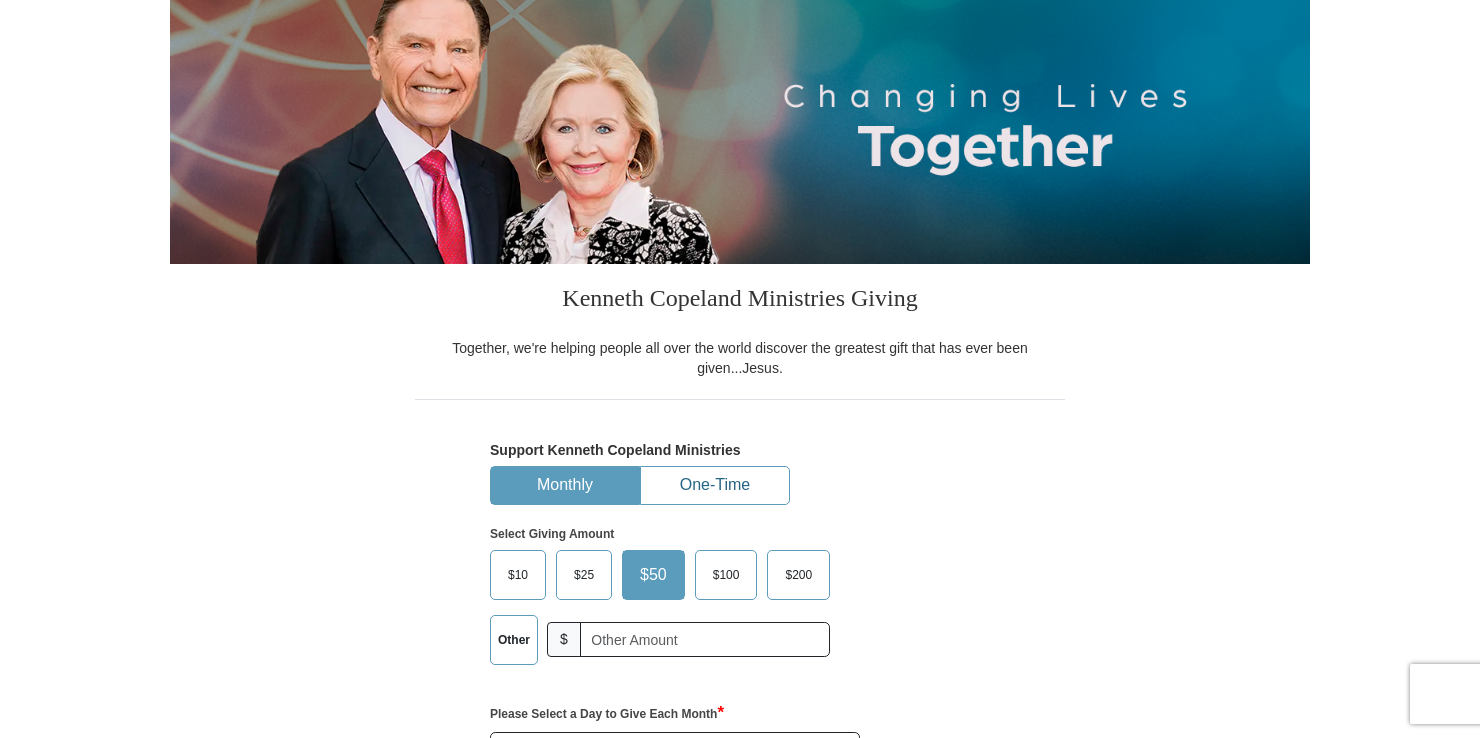 click on "One-Time" at bounding box center [715, 485] 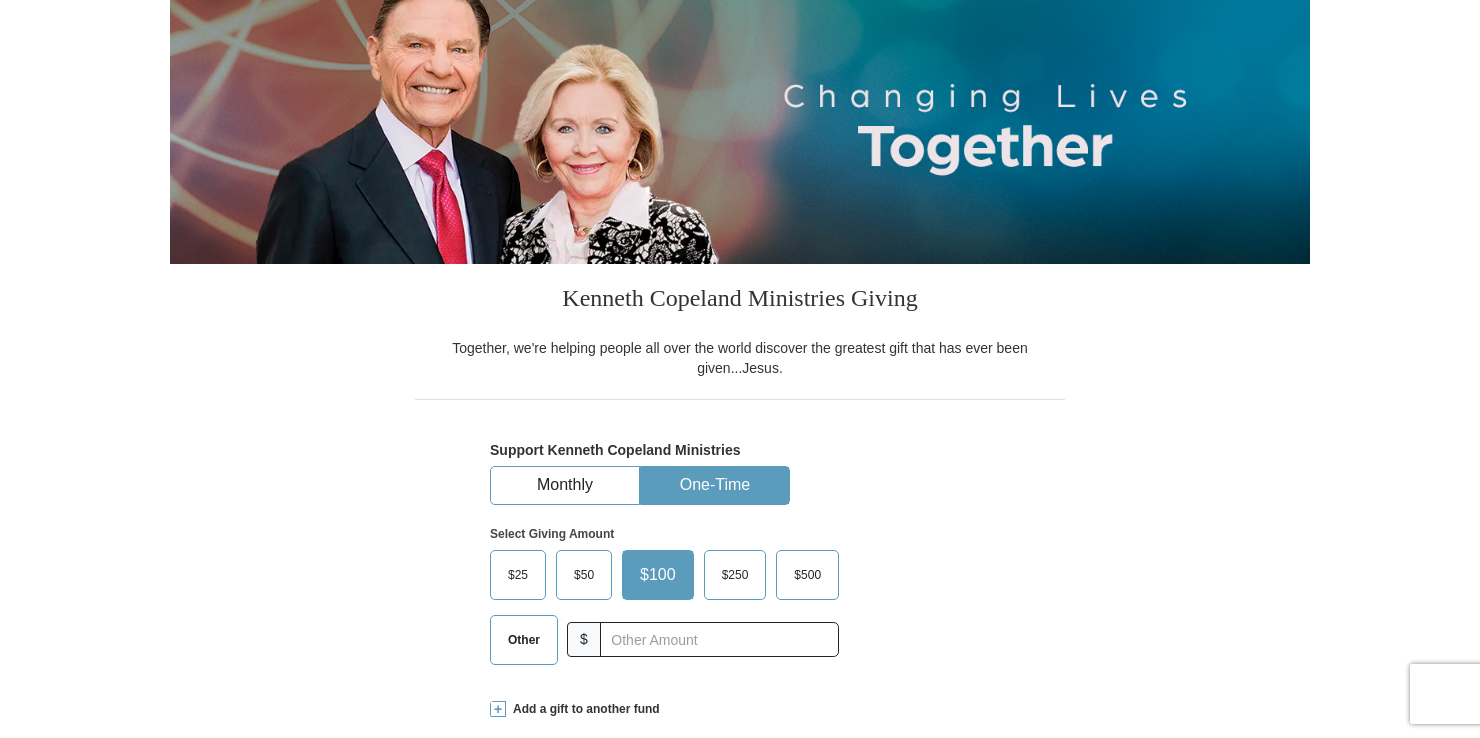 click on "Other" at bounding box center (524, 640) 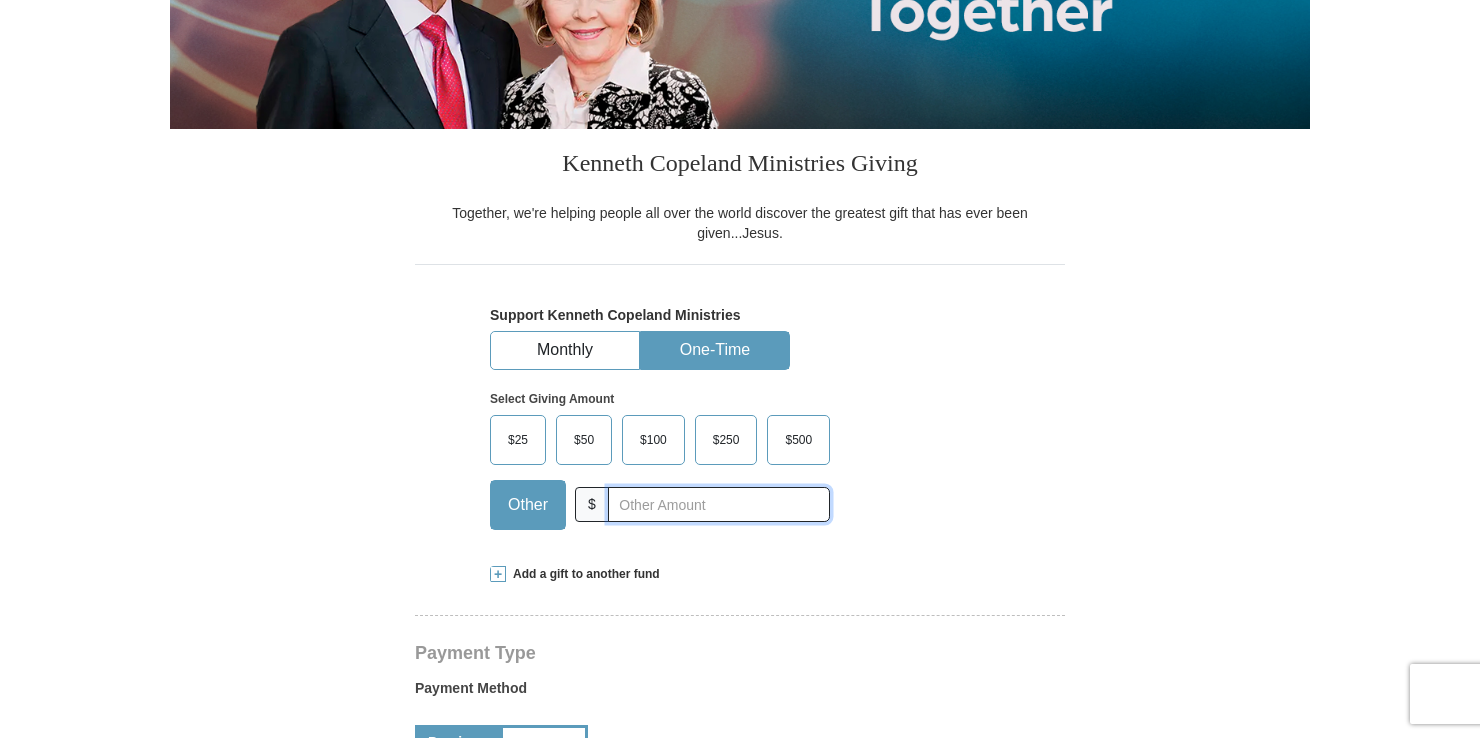 scroll, scrollTop: 400, scrollLeft: 0, axis: vertical 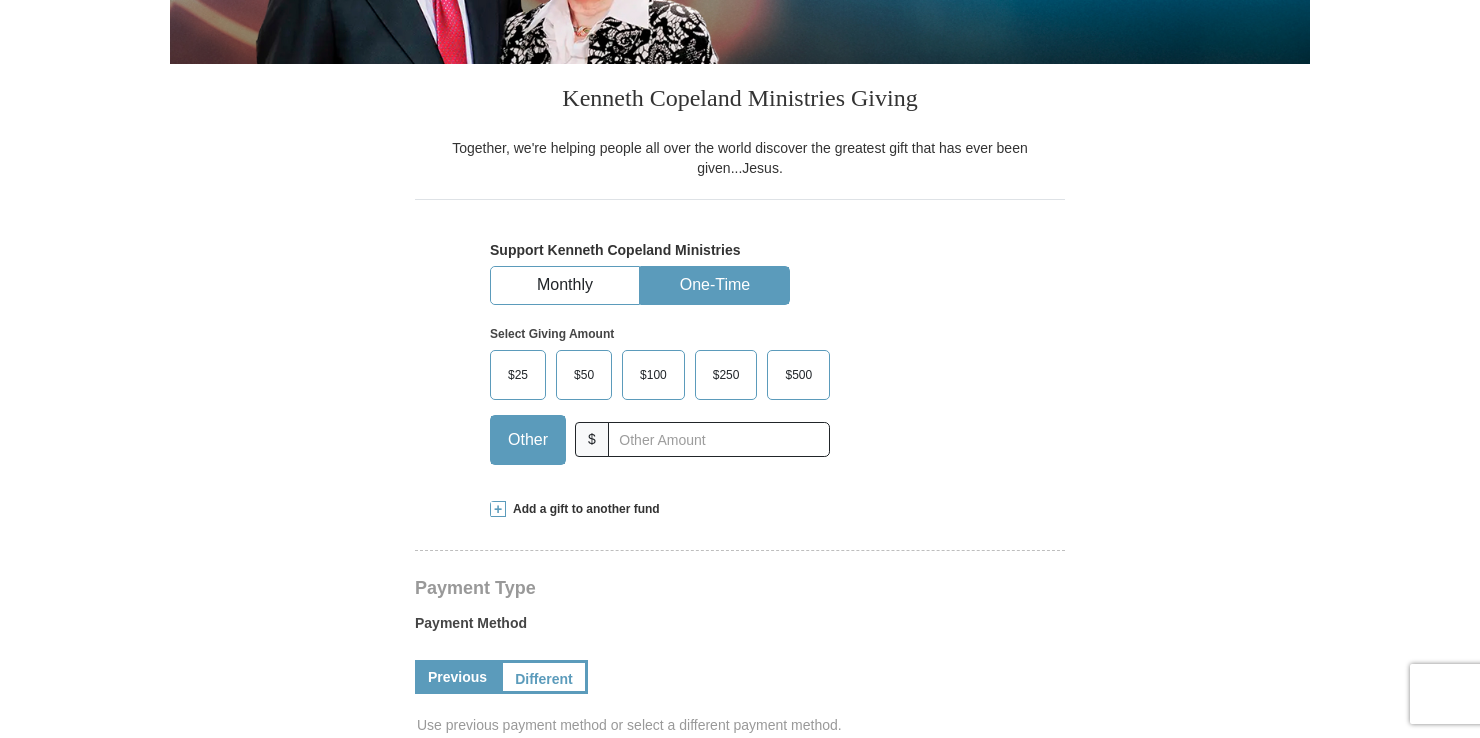 click at bounding box center (498, 509) 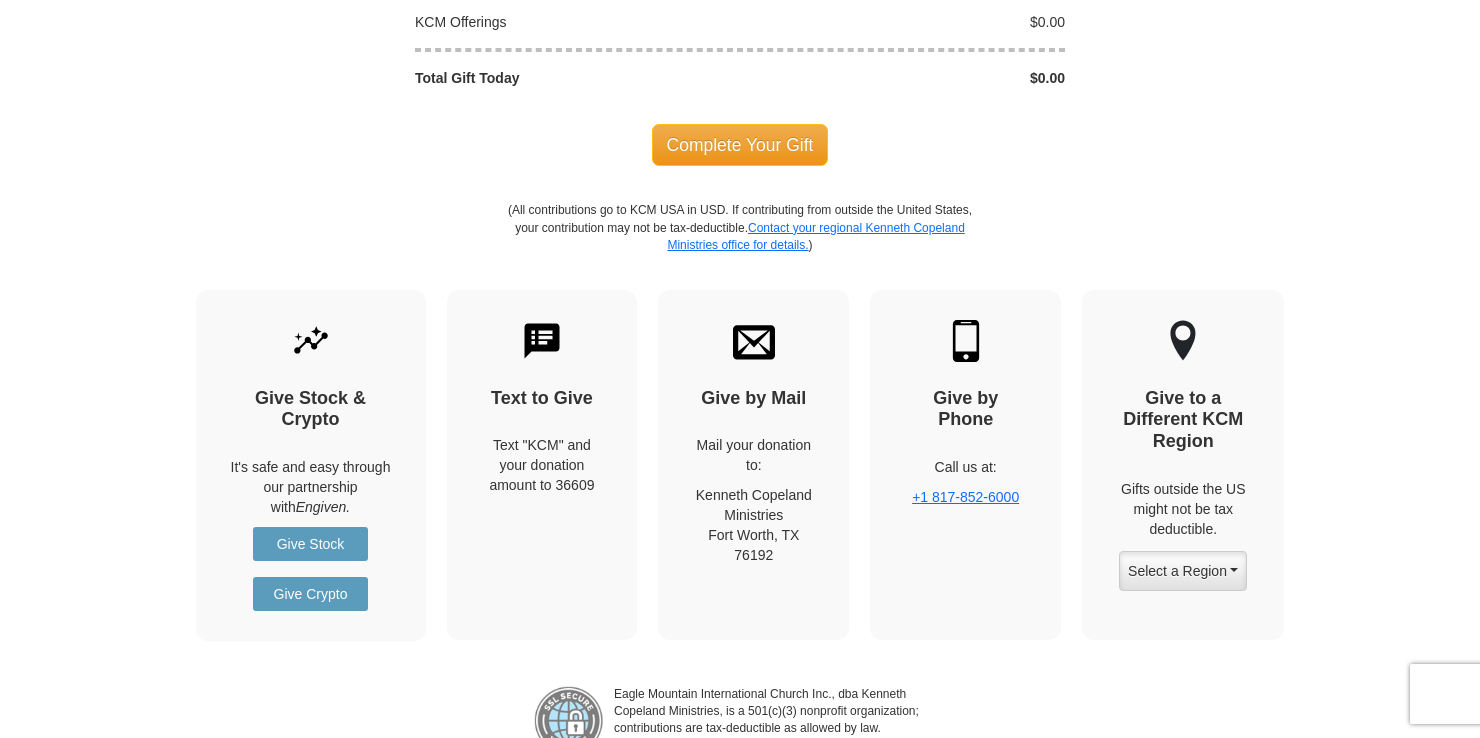 scroll, scrollTop: 2300, scrollLeft: 0, axis: vertical 